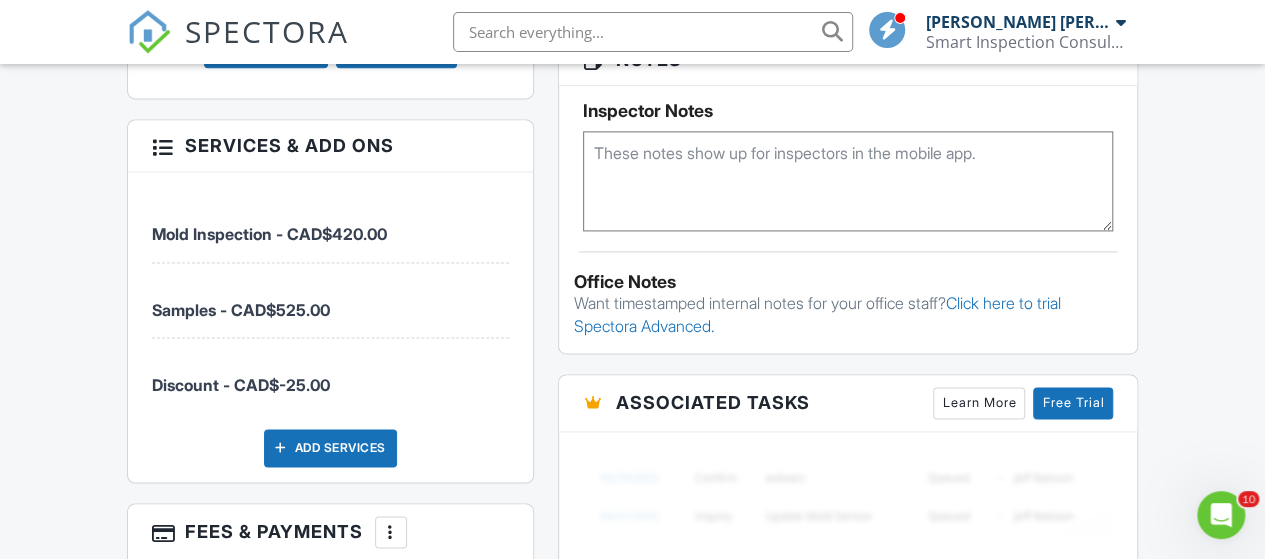 scroll, scrollTop: 0, scrollLeft: 0, axis: both 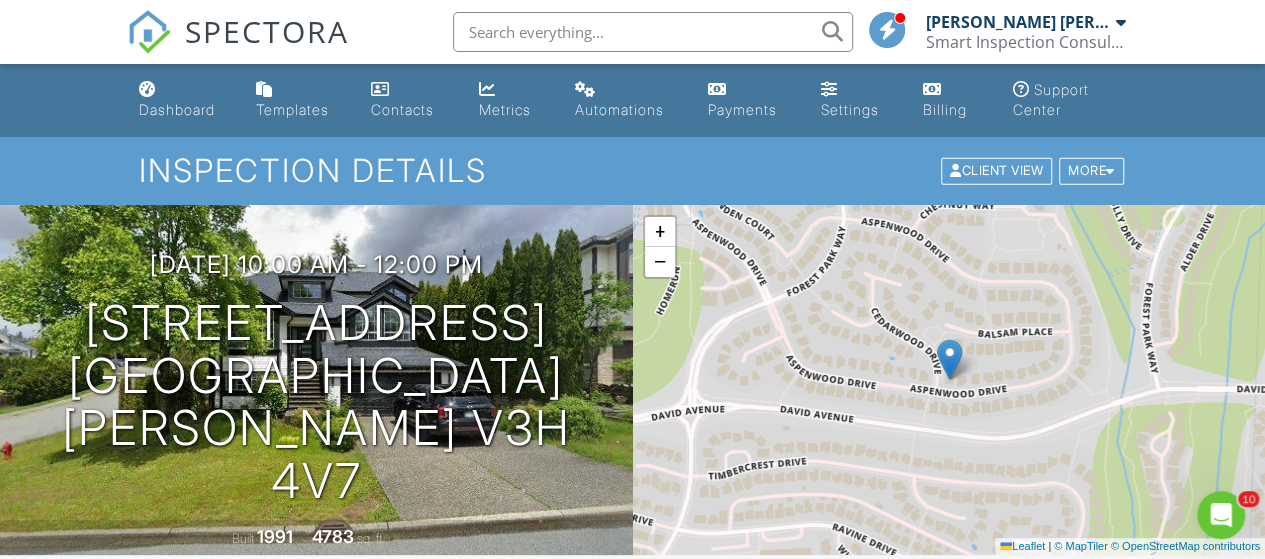 click on "Dashboard" at bounding box center (182, 100) 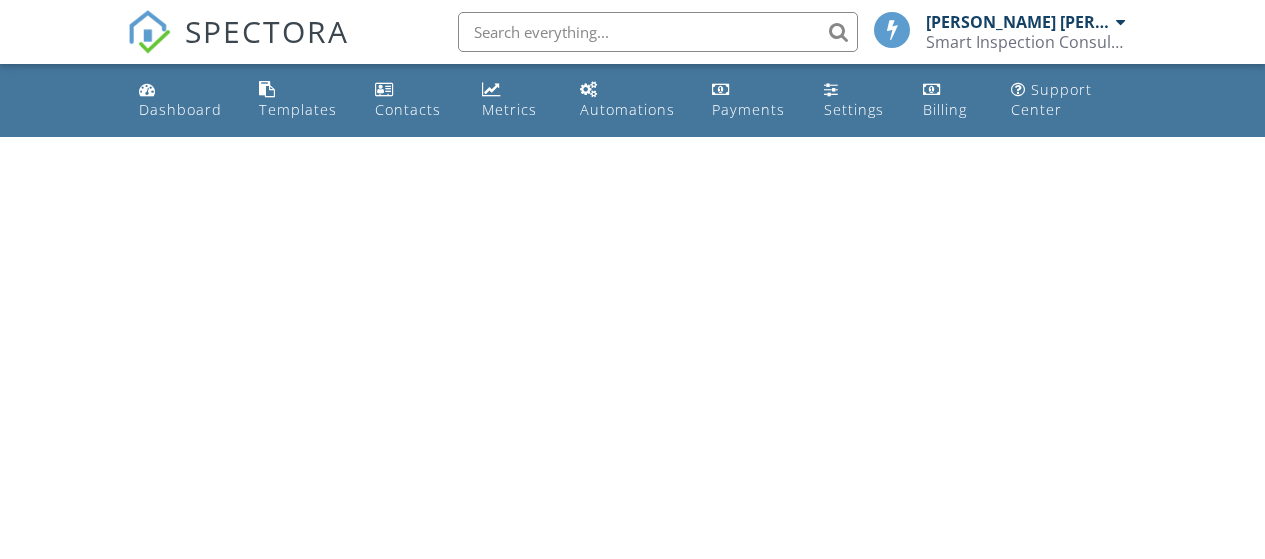 scroll, scrollTop: 0, scrollLeft: 0, axis: both 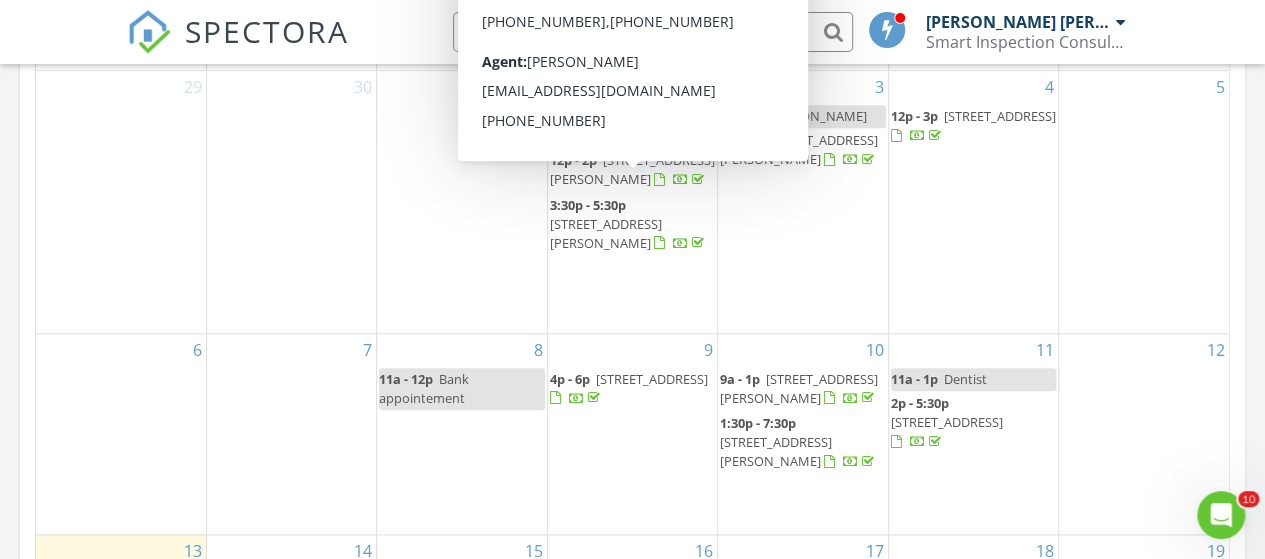click on "[STREET_ADDRESS][PERSON_NAME]" at bounding box center [632, 169] 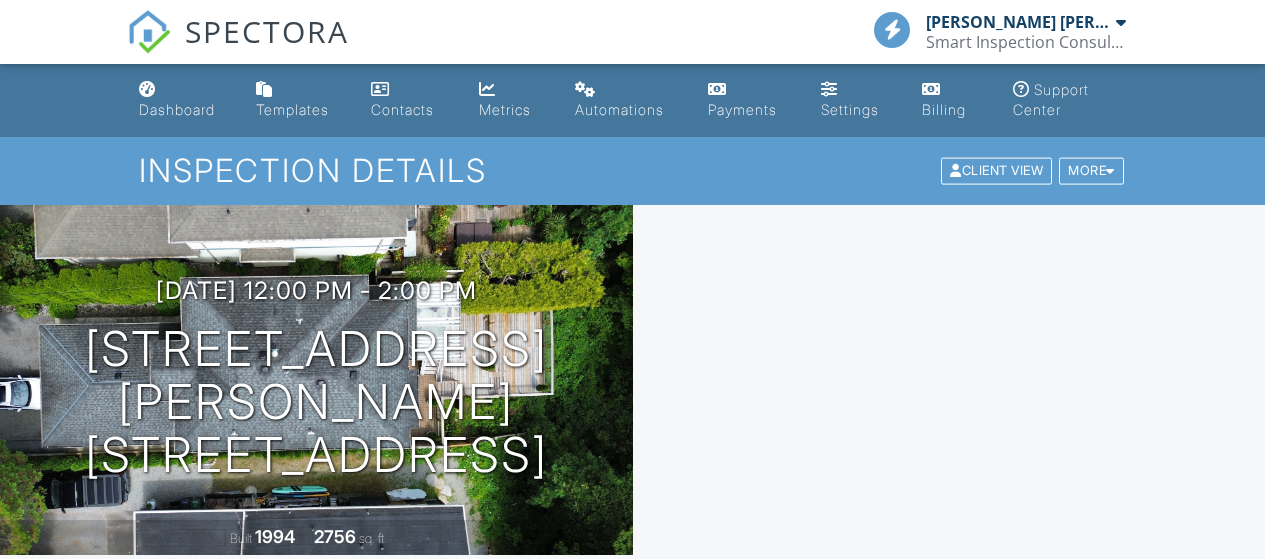scroll, scrollTop: 0, scrollLeft: 0, axis: both 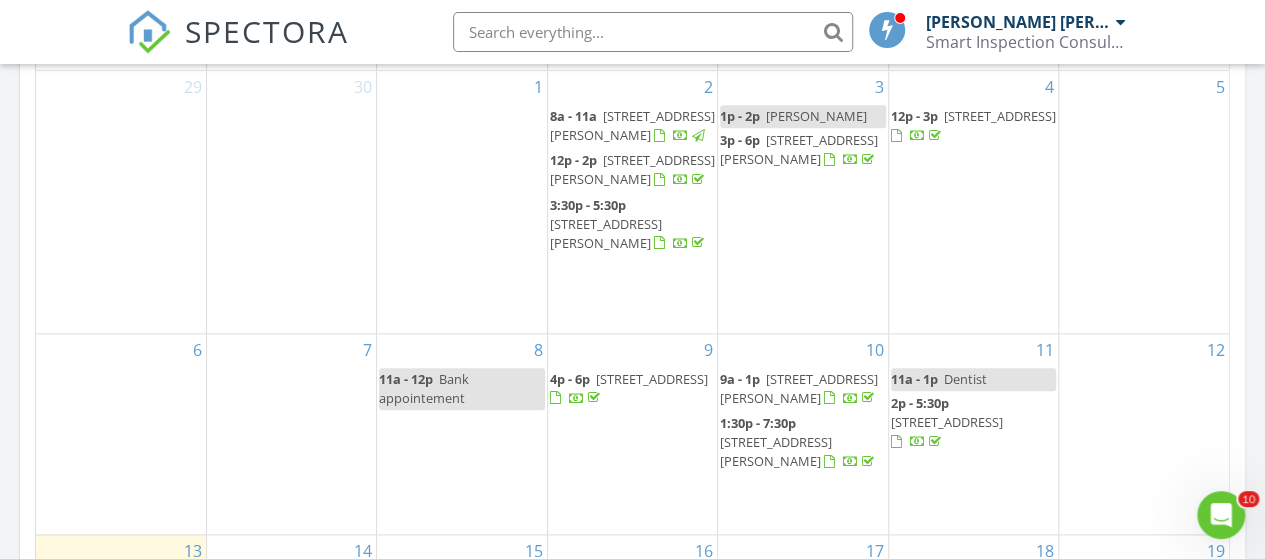 click on "20673 78 Ave 608, Langley Township V2Y 3K1" at bounding box center (606, 233) 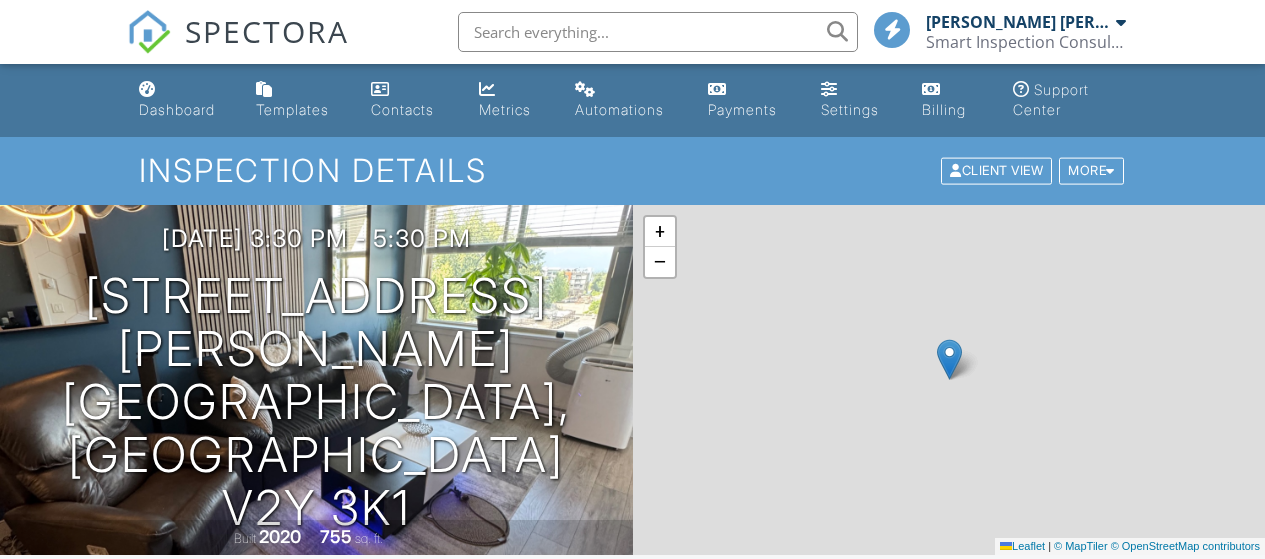 scroll, scrollTop: 600, scrollLeft: 0, axis: vertical 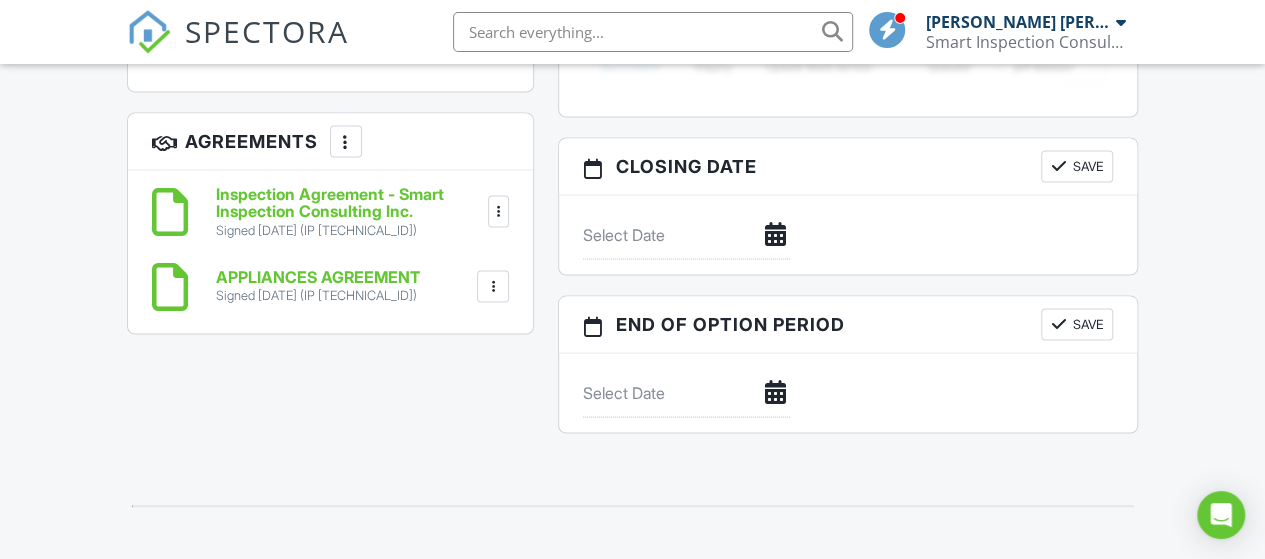click on "Inspection Agreement - Smart Inspection Consulting Inc." at bounding box center [350, 202] 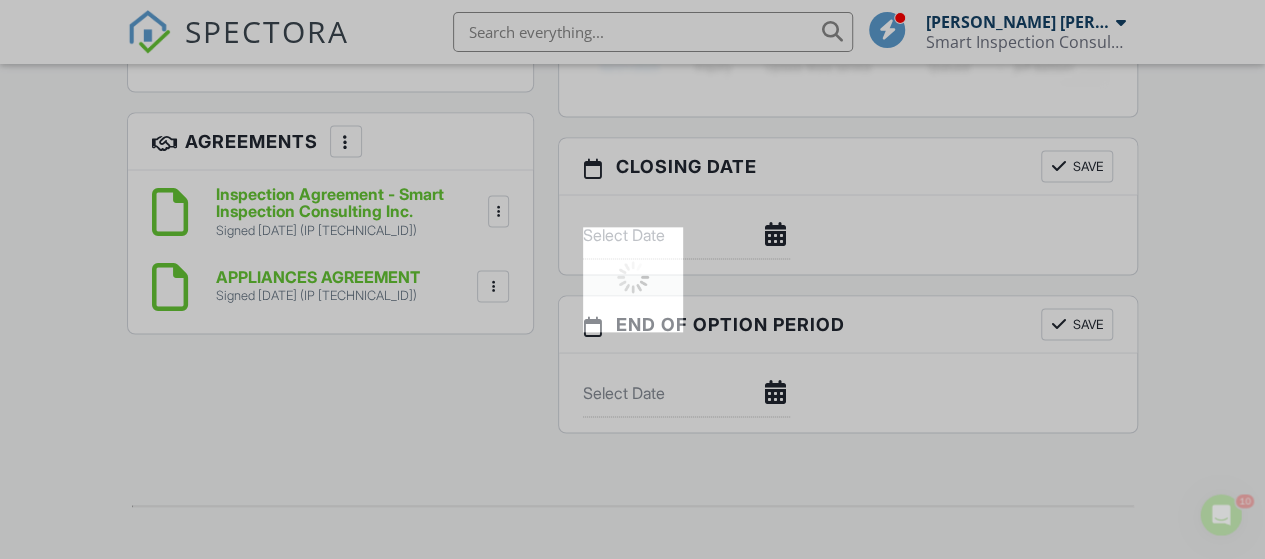 scroll, scrollTop: 0, scrollLeft: 0, axis: both 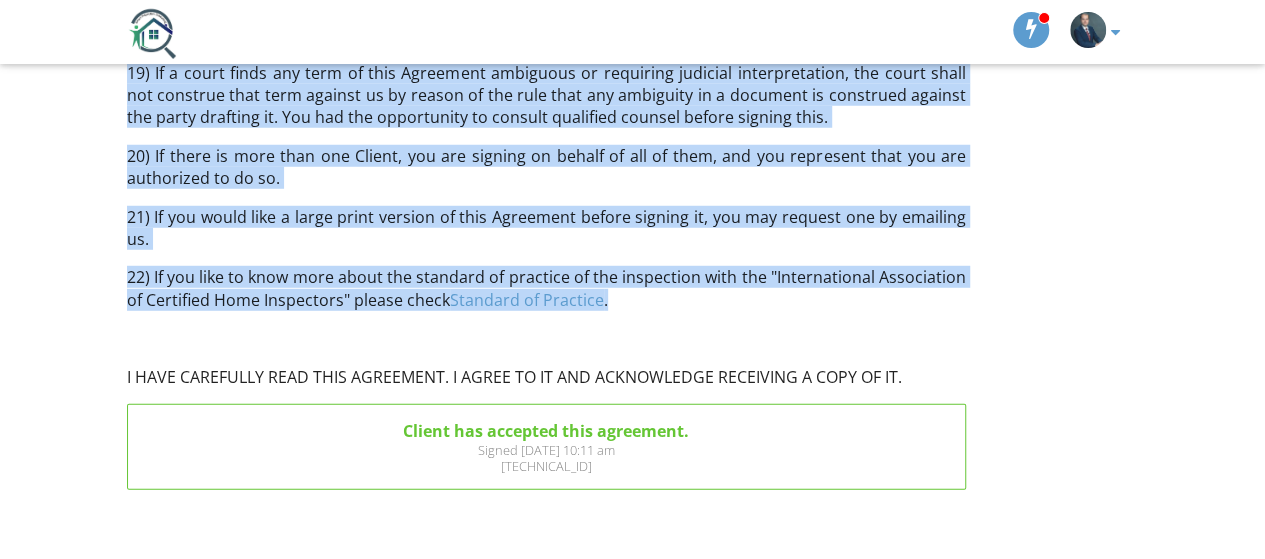 drag, startPoint x: 132, startPoint y: 238, endPoint x: 608, endPoint y: 283, distance: 478.12238 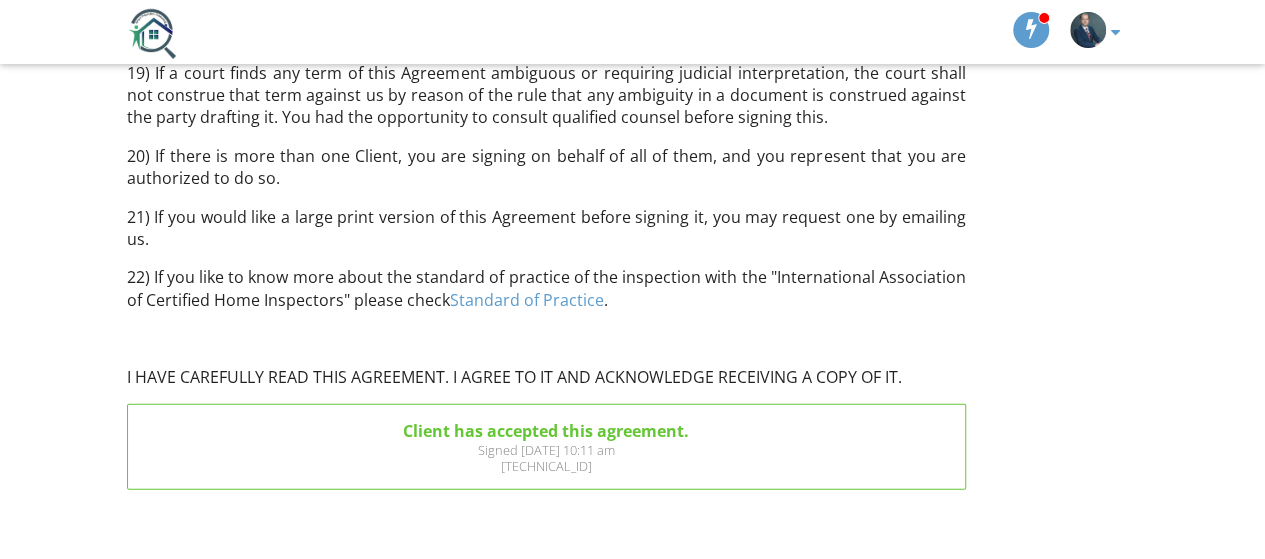 click at bounding box center (546, 338) 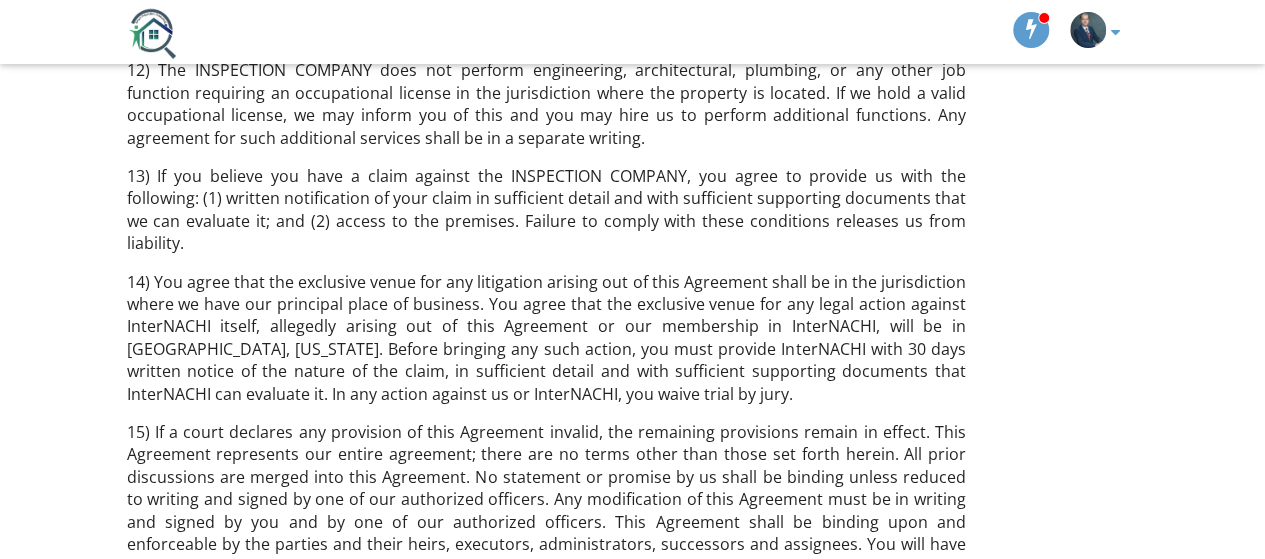 scroll, scrollTop: 2002, scrollLeft: 0, axis: vertical 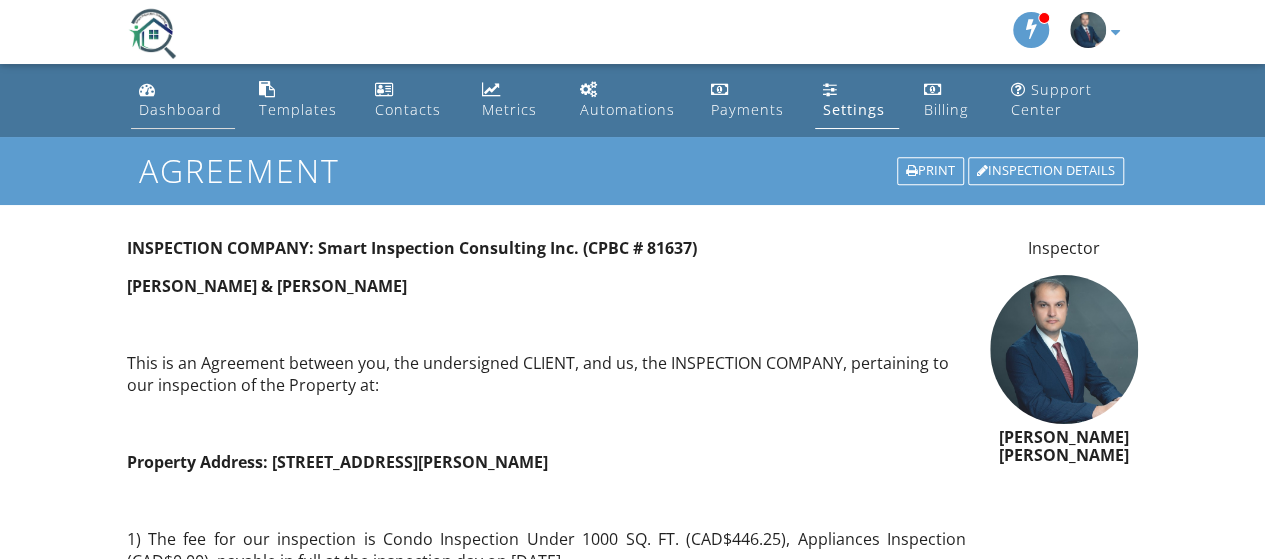 click at bounding box center [147, 89] 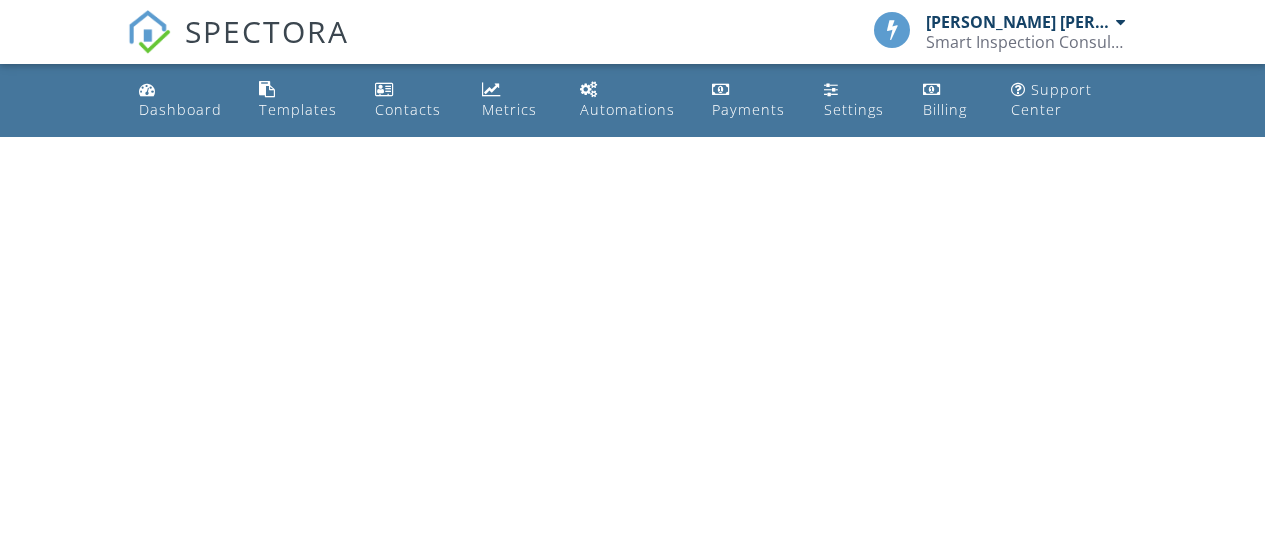 scroll, scrollTop: 0, scrollLeft: 0, axis: both 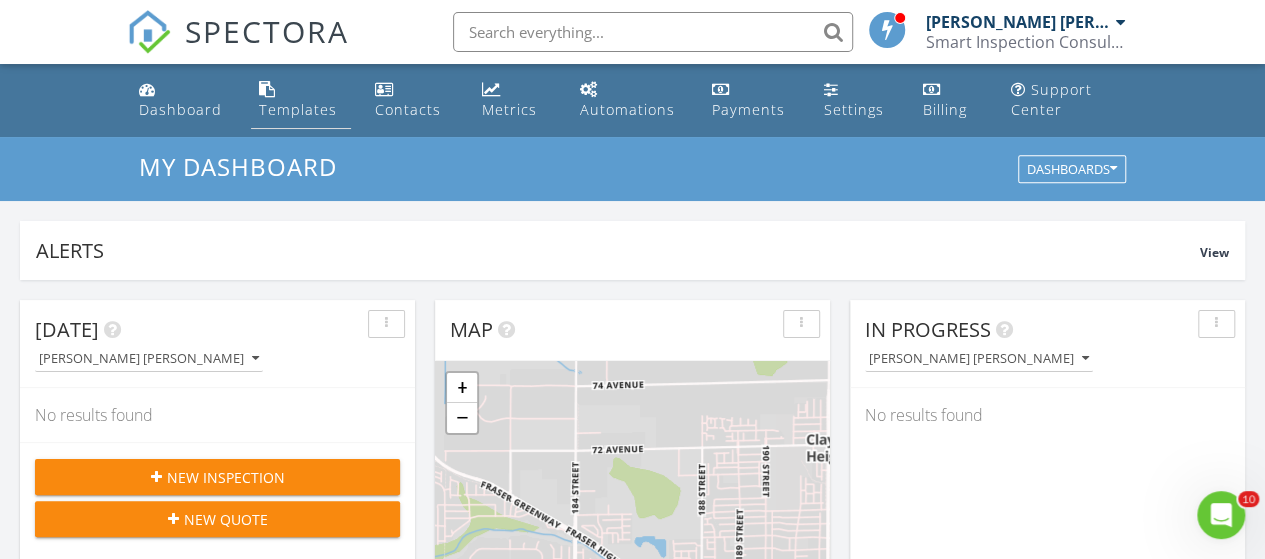 click on "Templates" at bounding box center [298, 109] 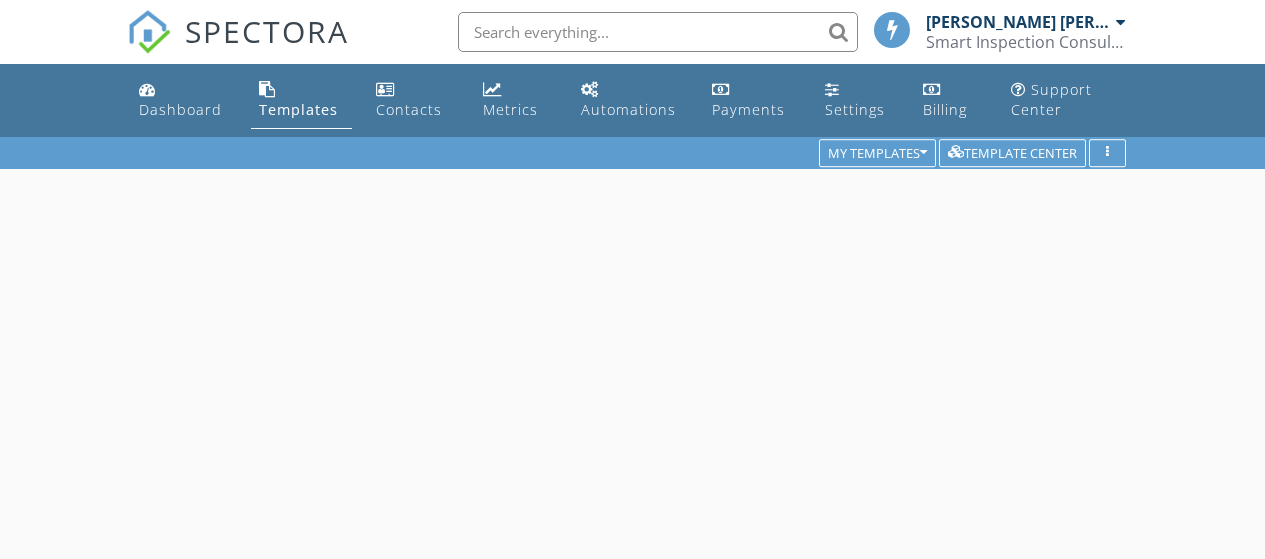 scroll, scrollTop: 0, scrollLeft: 0, axis: both 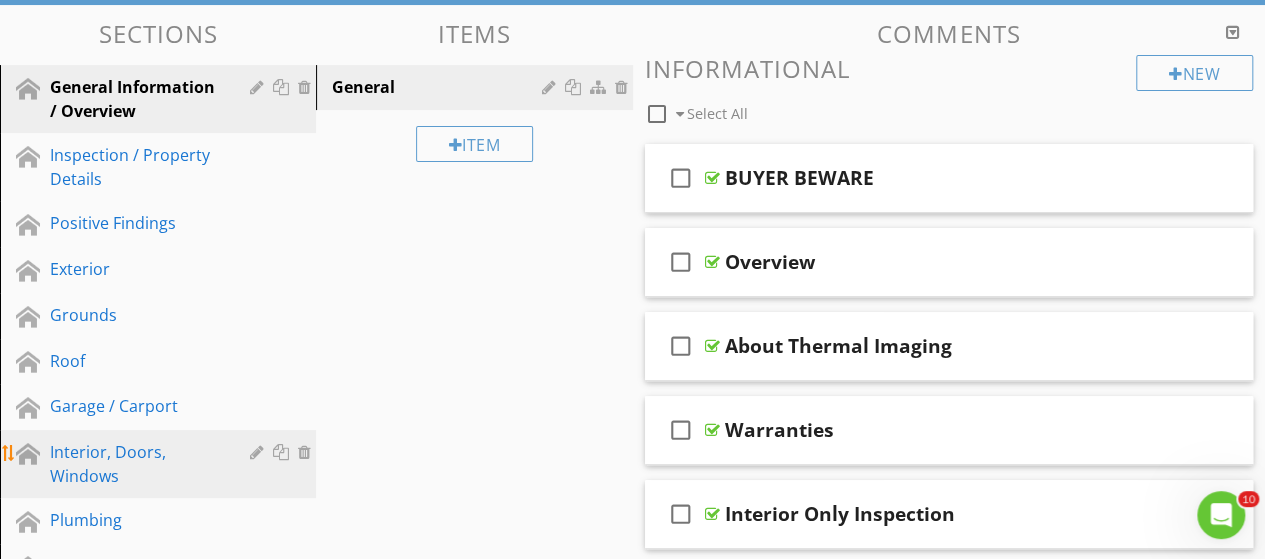 click on "Interior, Doors, Windows" at bounding box center [135, 464] 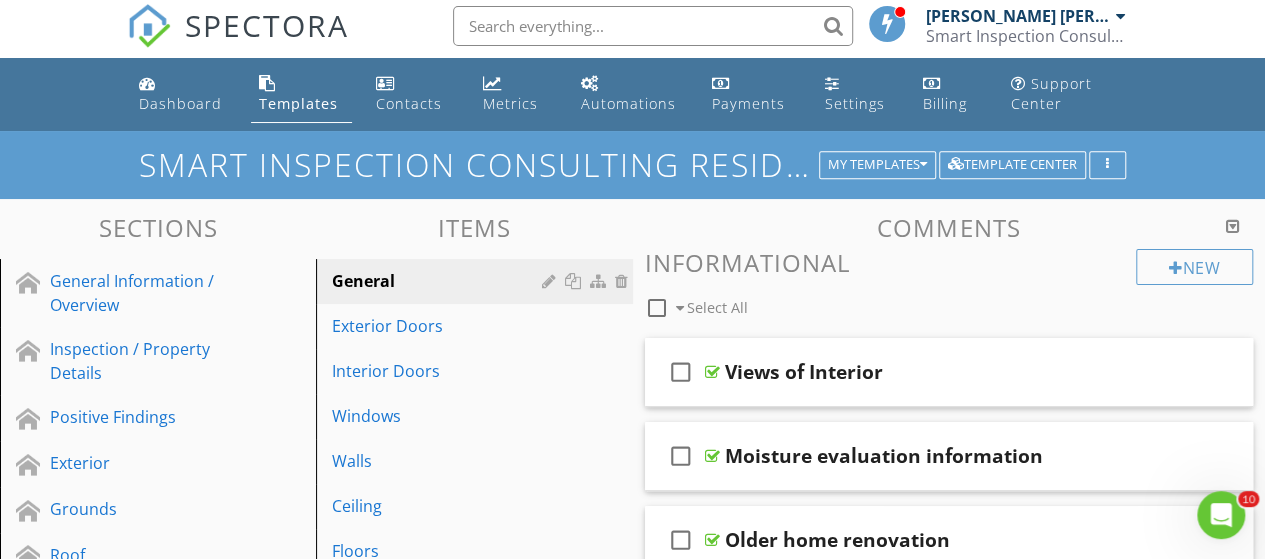 scroll, scrollTop: 0, scrollLeft: 0, axis: both 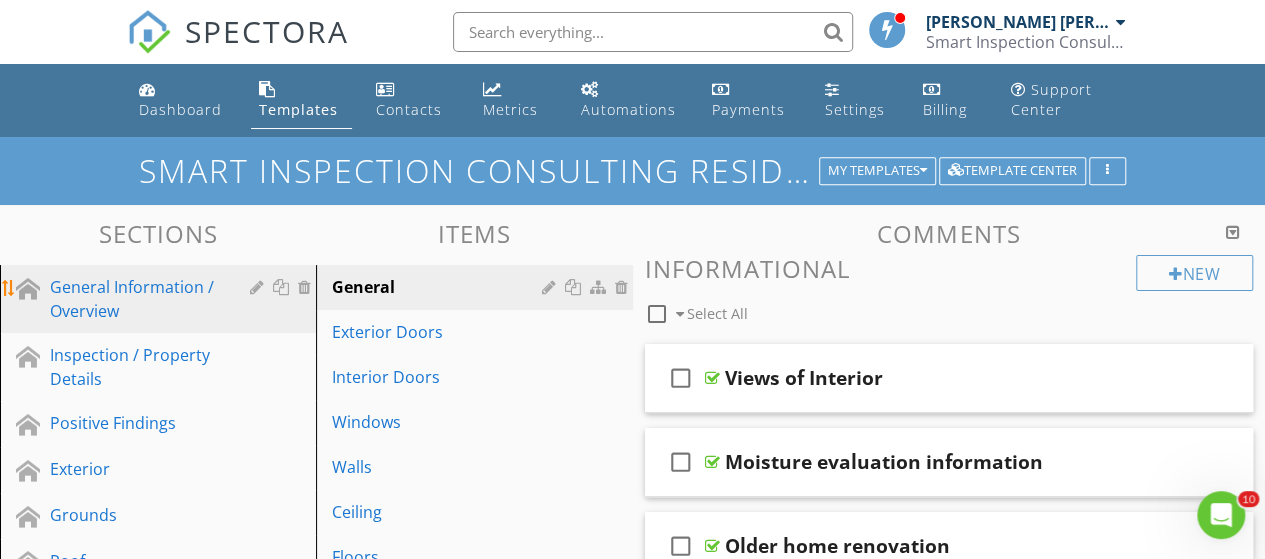 click on "General Information / Overview" at bounding box center [135, 299] 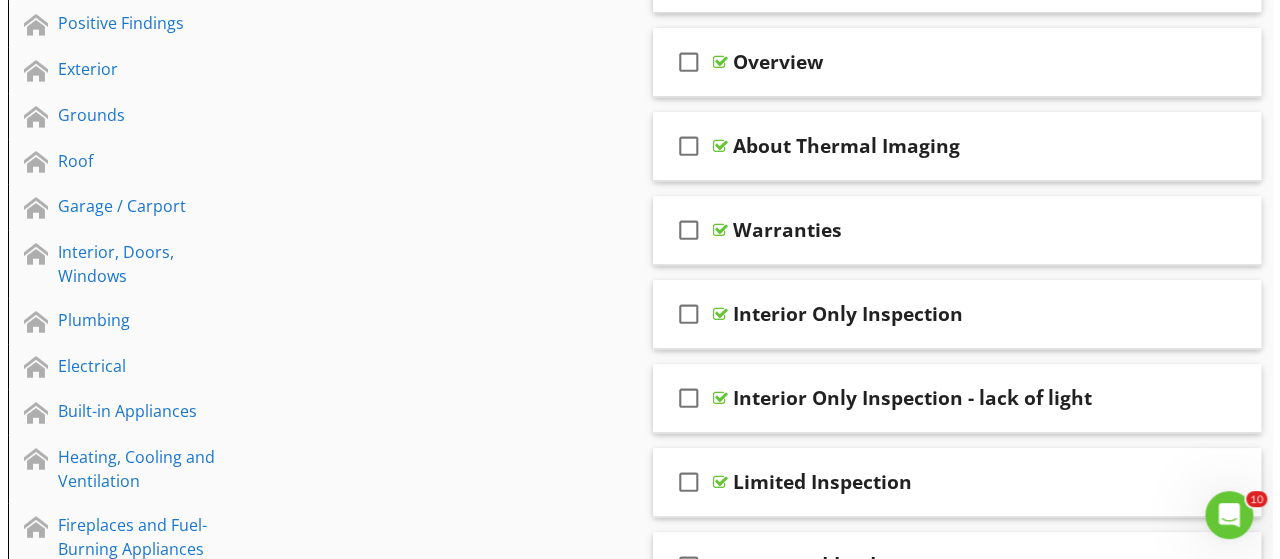 scroll, scrollTop: 100, scrollLeft: 0, axis: vertical 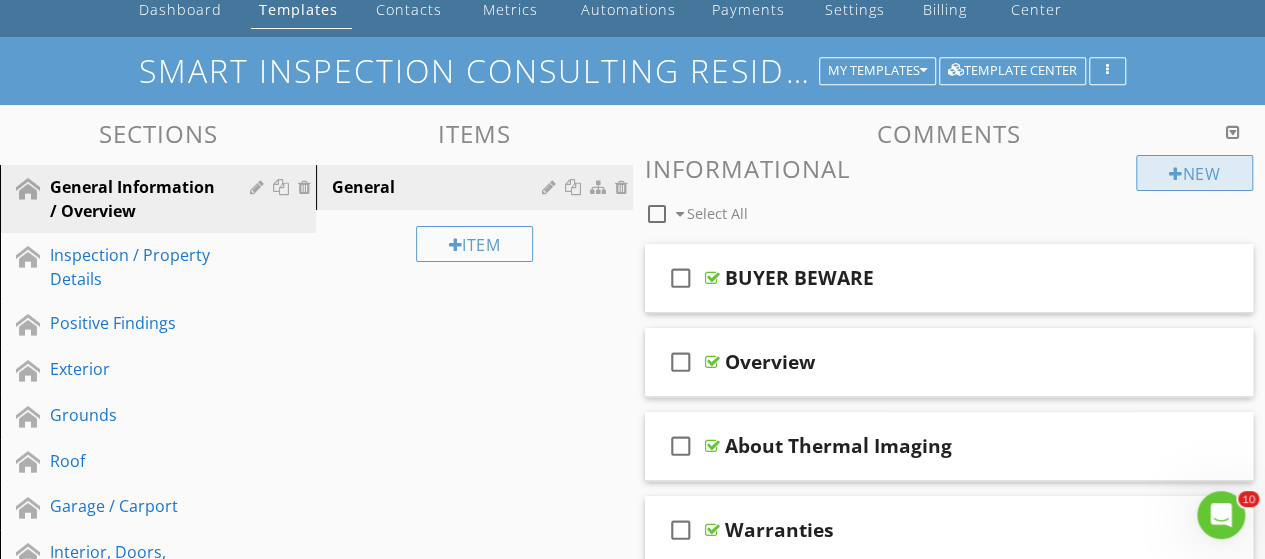 click on "New" at bounding box center (1194, 173) 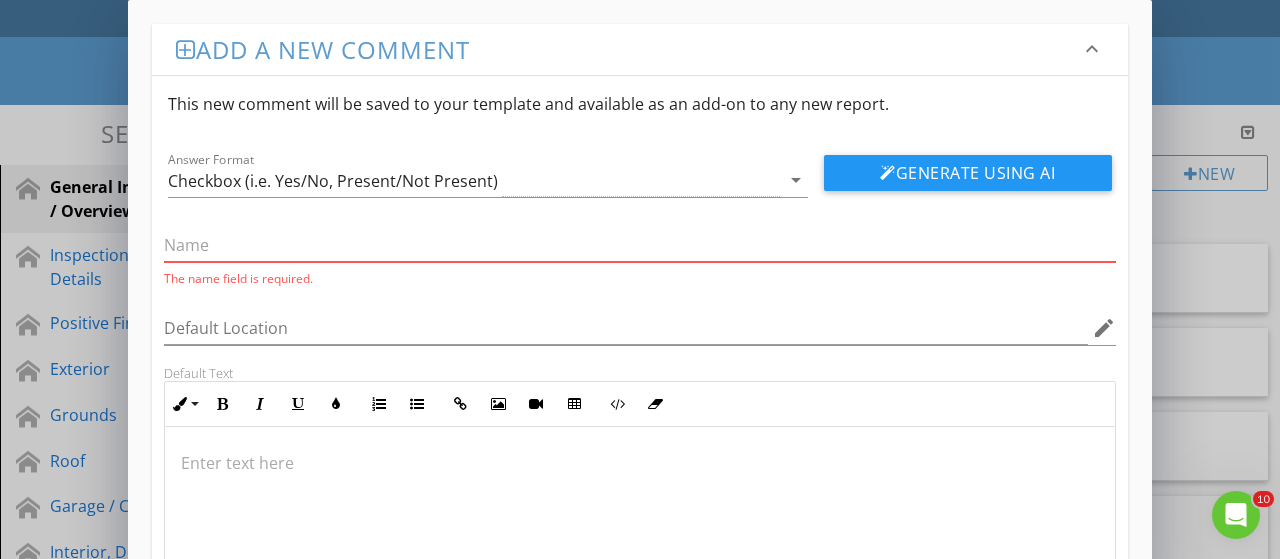 click at bounding box center [640, 245] 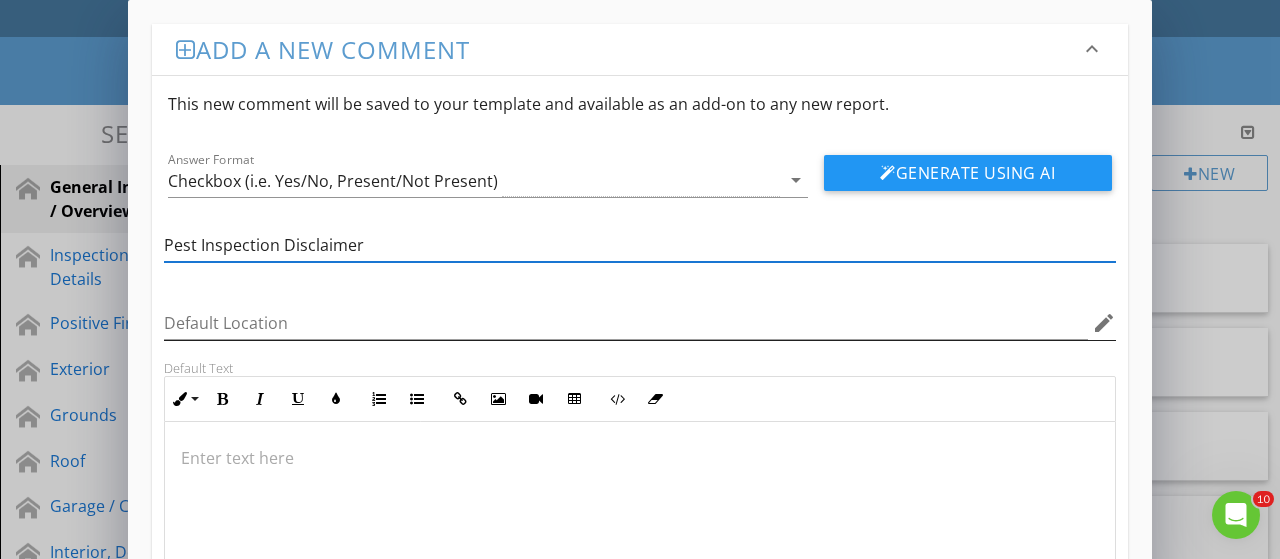 type on "Pest Inspection Disclaimer" 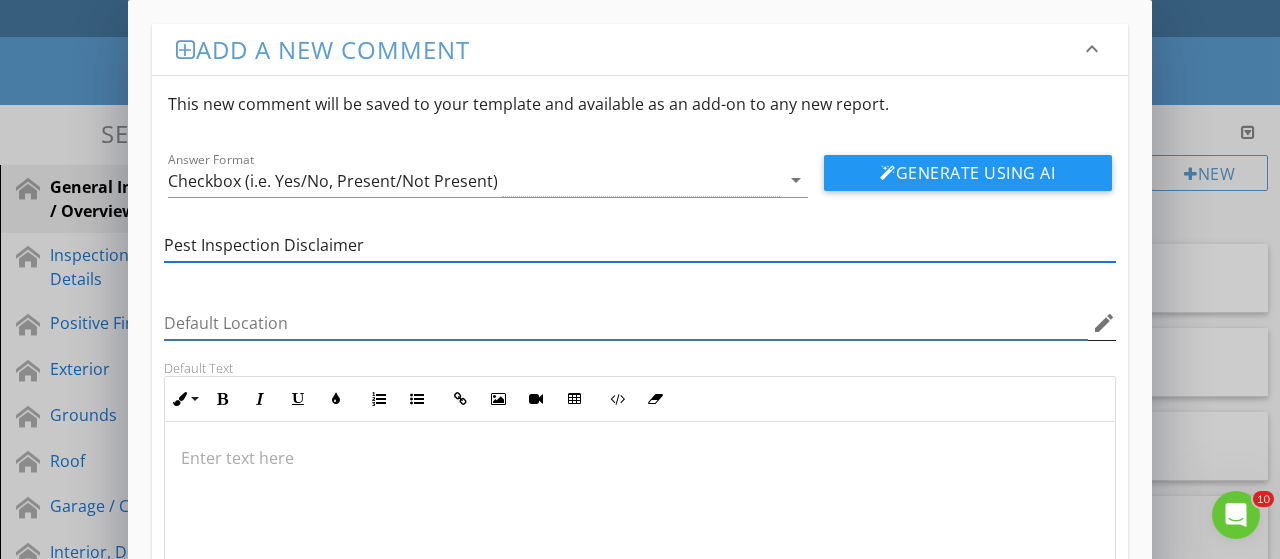 click at bounding box center (626, 323) 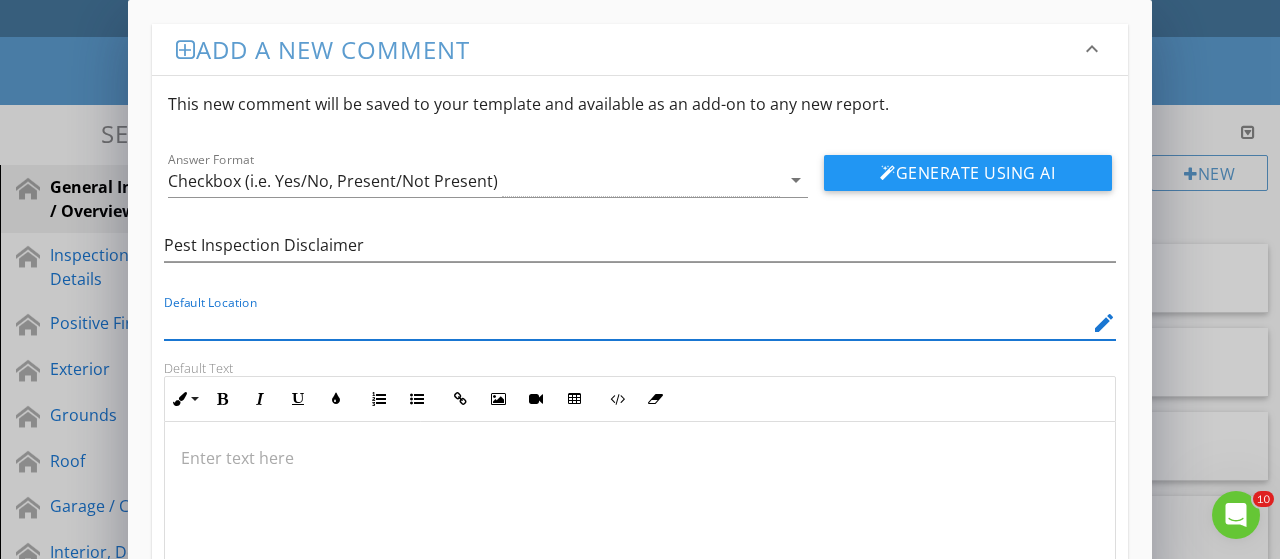 scroll, scrollTop: 100, scrollLeft: 0, axis: vertical 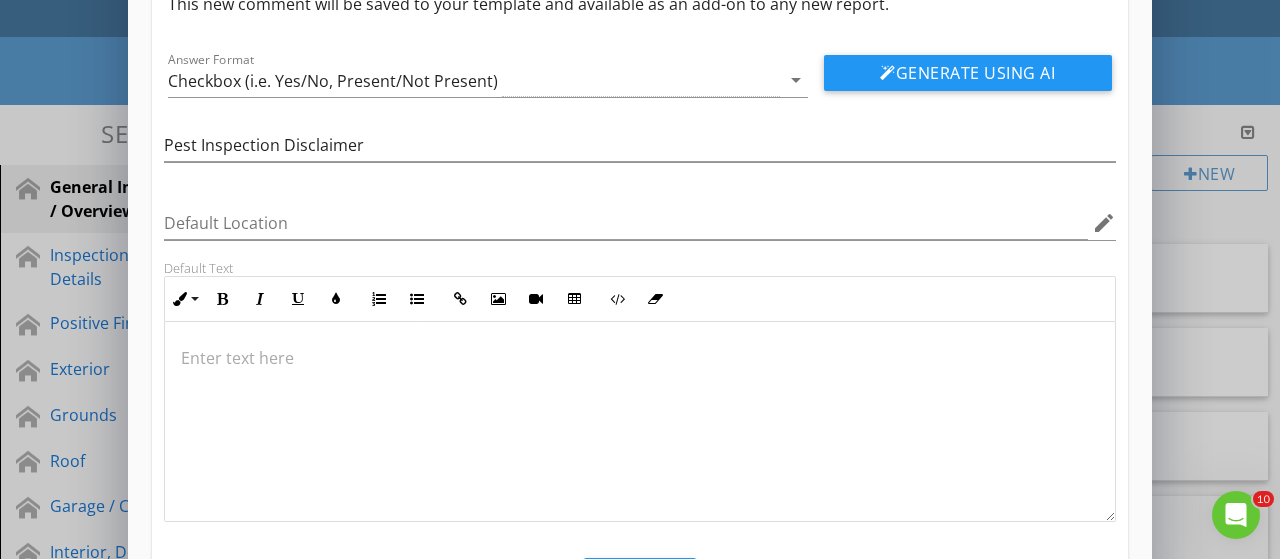 click at bounding box center (640, 358) 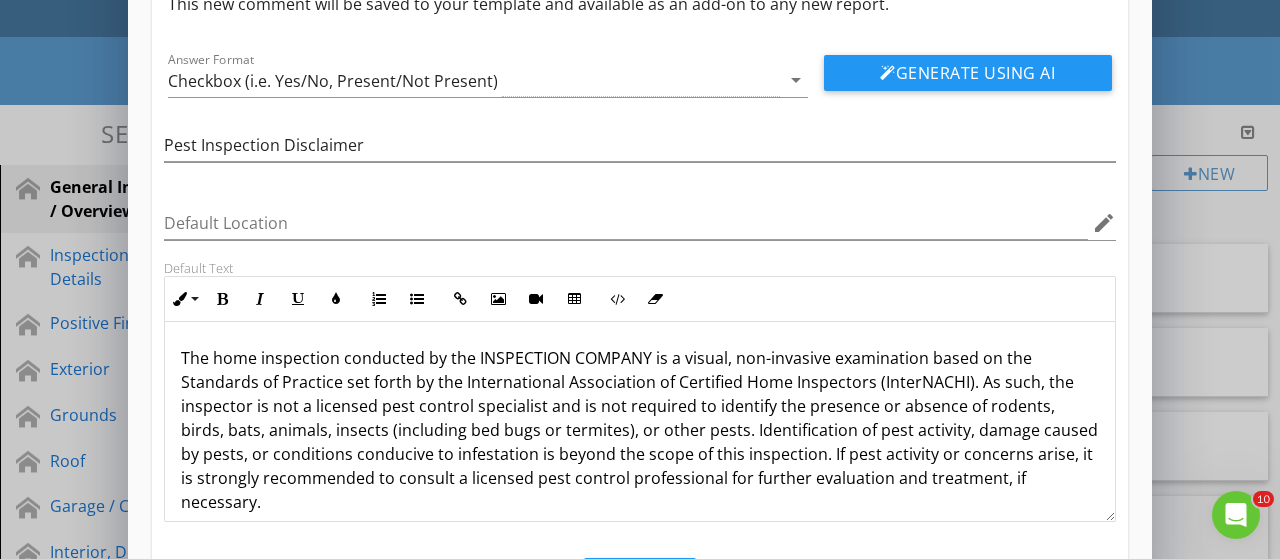 scroll, scrollTop: 16, scrollLeft: 0, axis: vertical 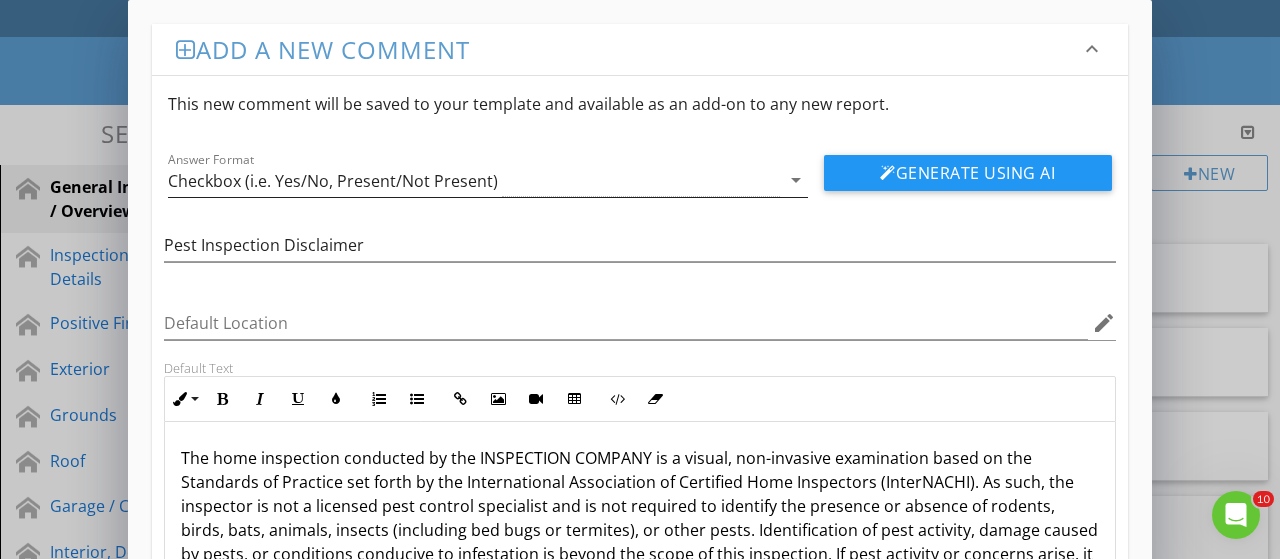 click on "Checkbox (i.e. Yes/No, Present/Not Present)" at bounding box center (333, 181) 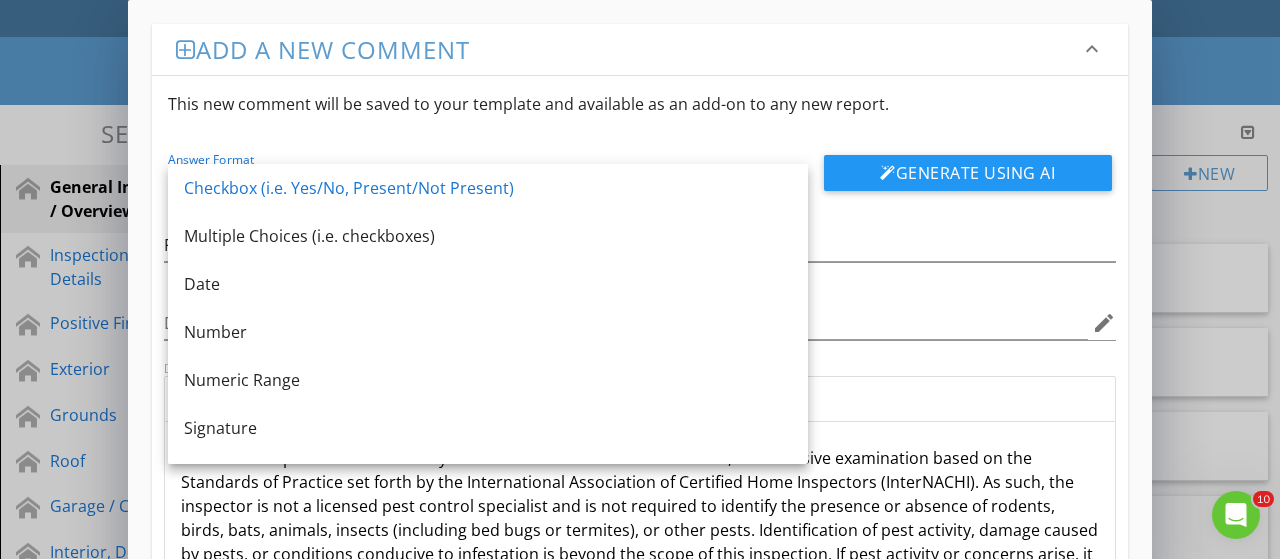 click on "Checkbox (i.e. Yes/No, Present/Not Present)" at bounding box center (488, 188) 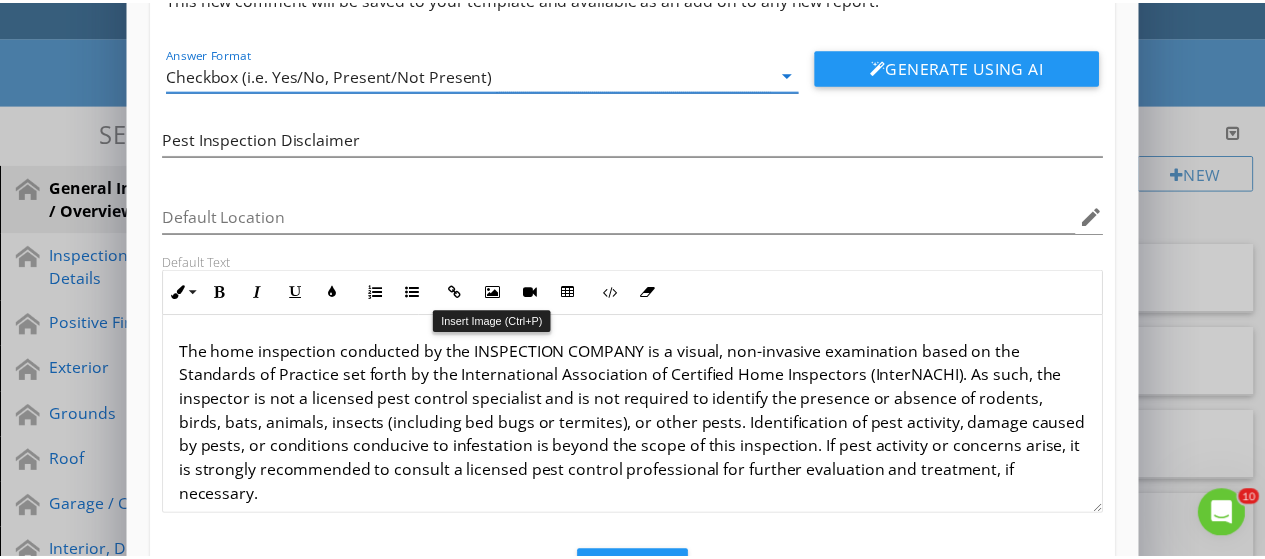 scroll, scrollTop: 196, scrollLeft: 0, axis: vertical 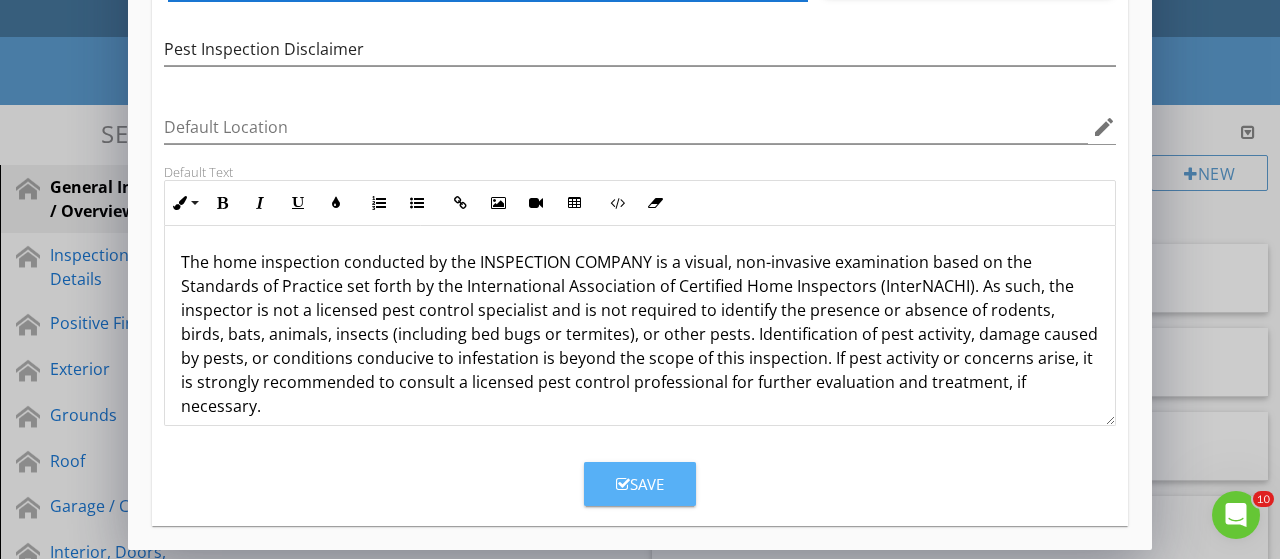 click on "Save" at bounding box center (640, 484) 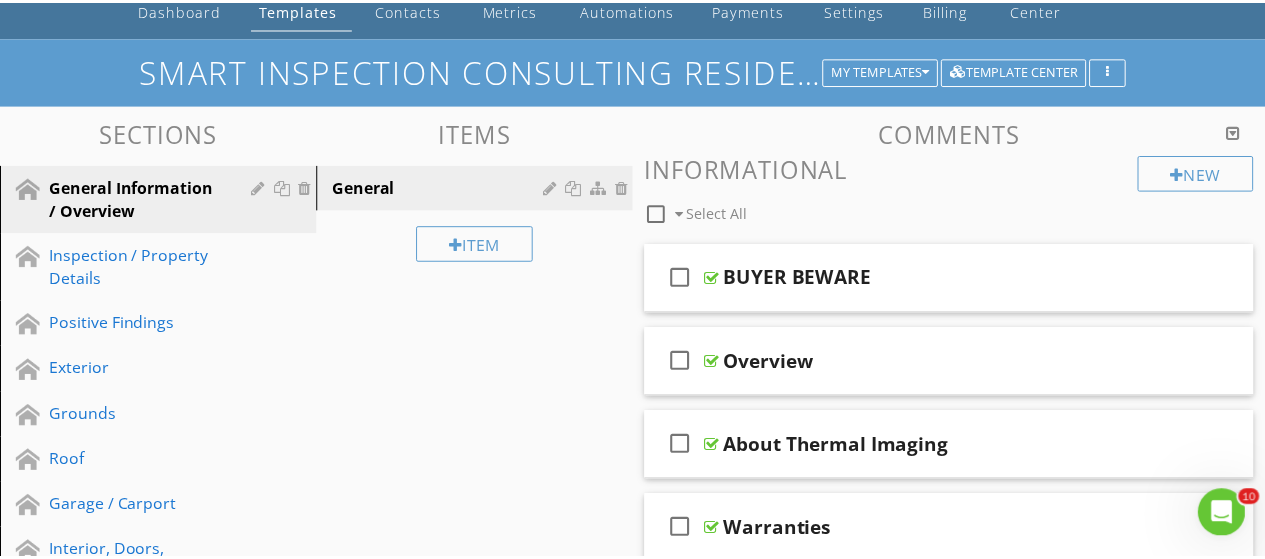 scroll, scrollTop: 100, scrollLeft: 0, axis: vertical 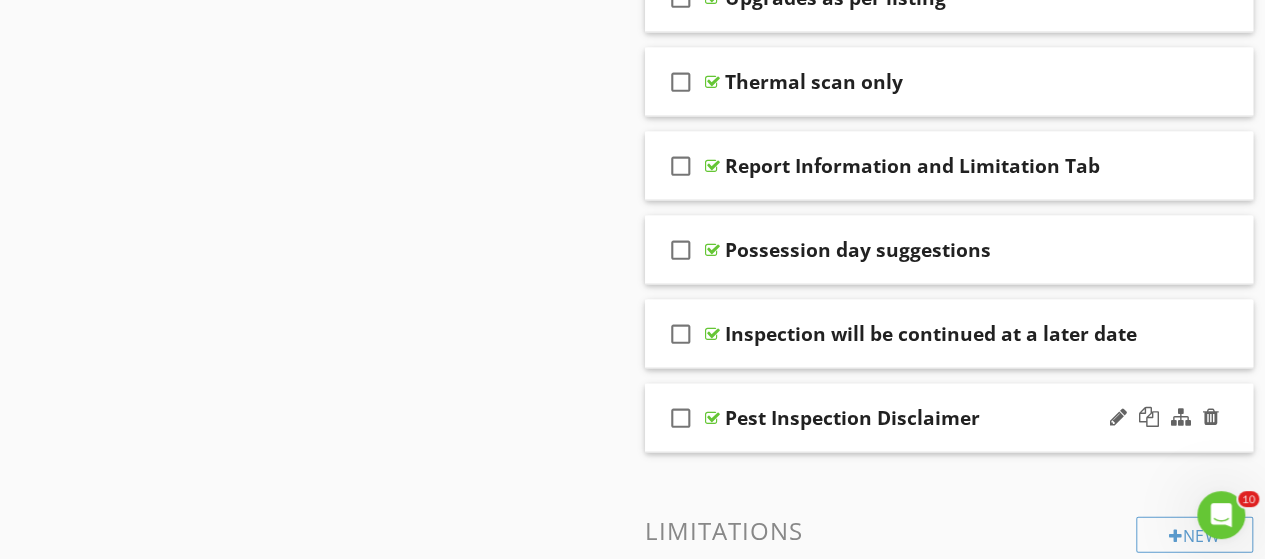 click on "Pest Inspection Disclaimer" at bounding box center [852, 418] 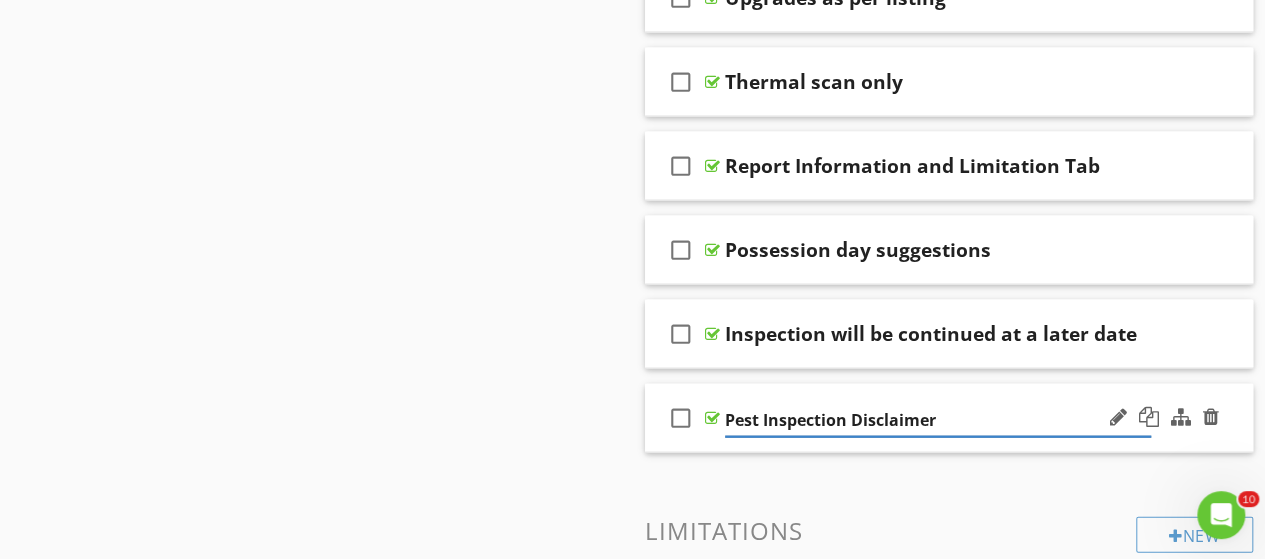 click on "check_box_outline_blank         Pest Inspection Disclaimer" at bounding box center (949, 418) 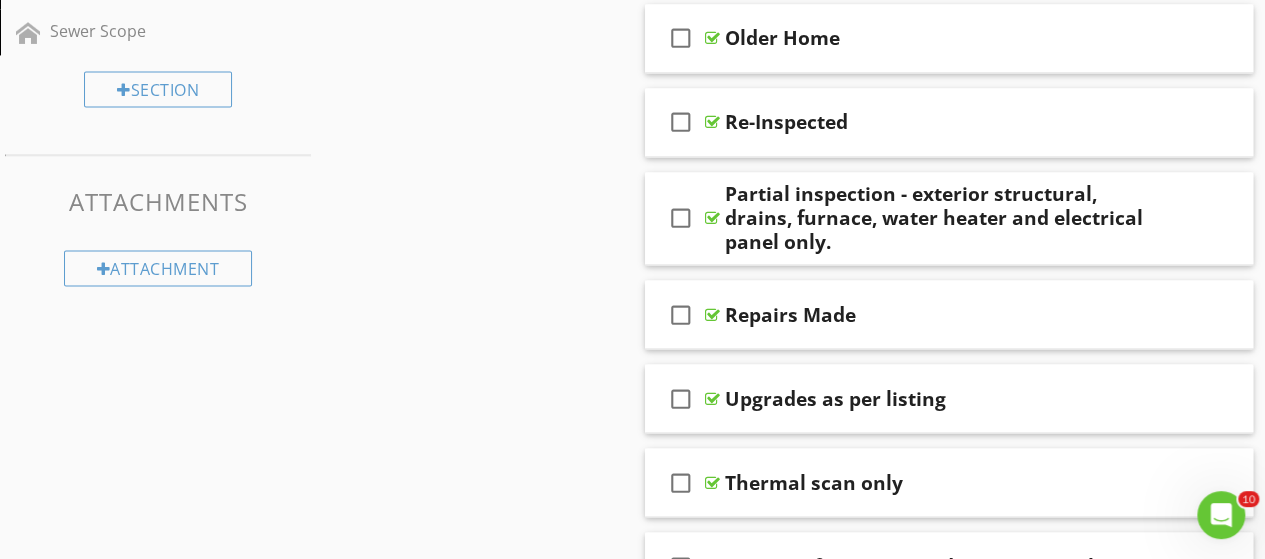 scroll, scrollTop: 2100, scrollLeft: 0, axis: vertical 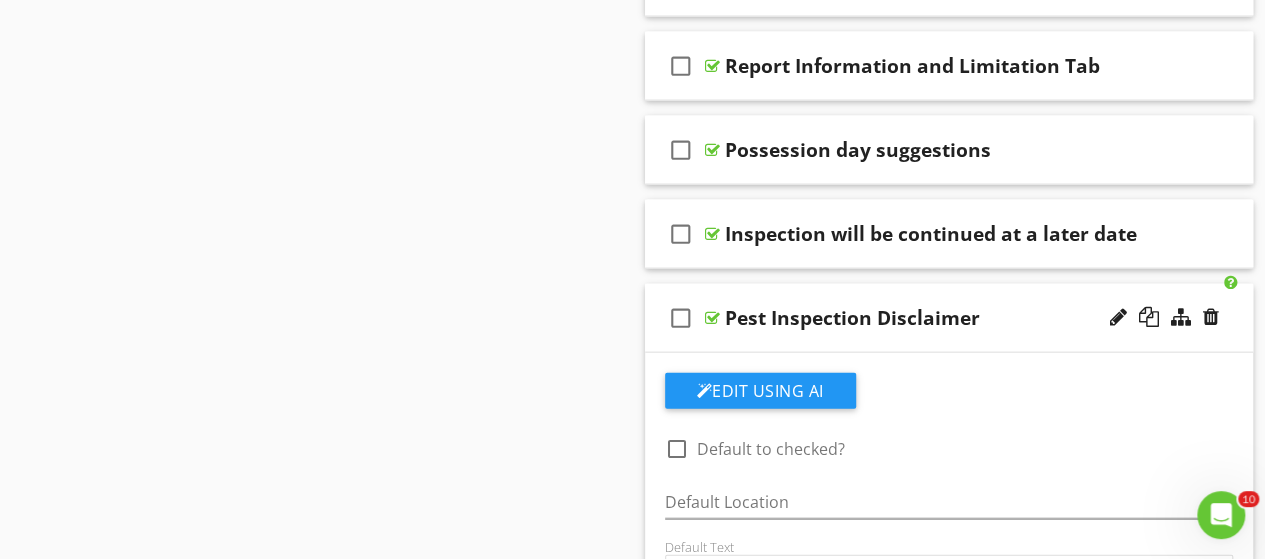 click at bounding box center (677, 449) 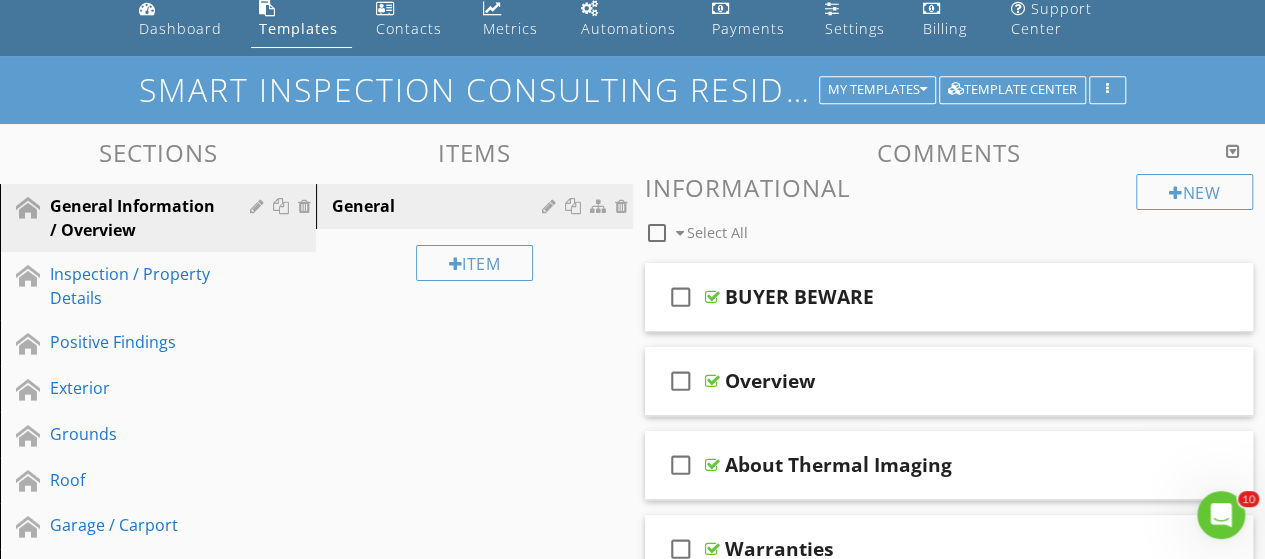 scroll, scrollTop: 0, scrollLeft: 0, axis: both 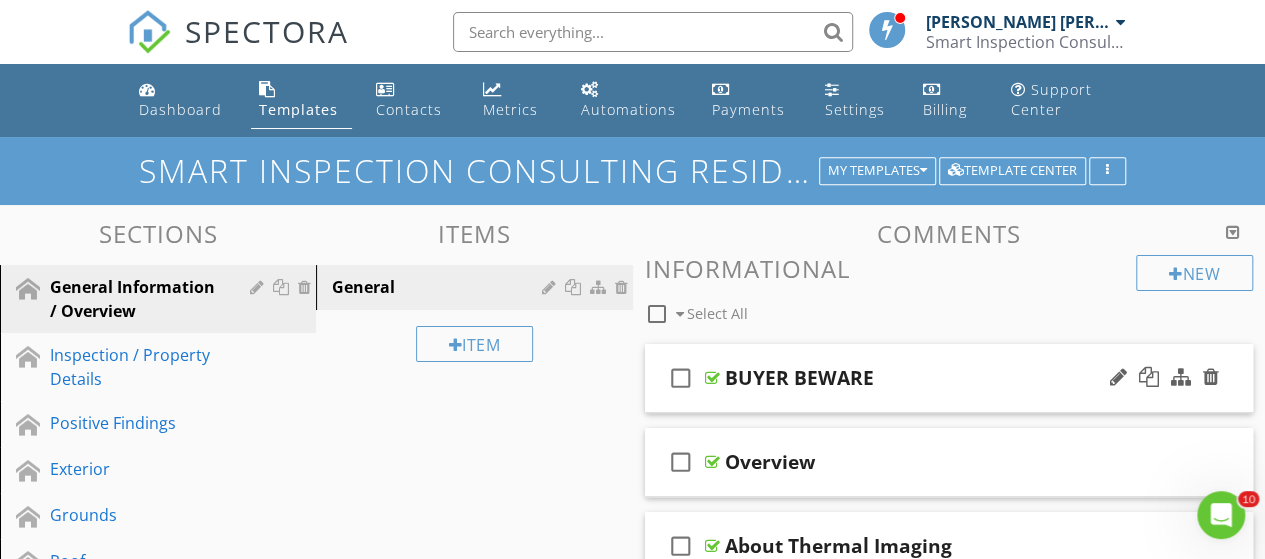 click on "check_box_outline_blank
BUYER BEWARE" at bounding box center [949, 378] 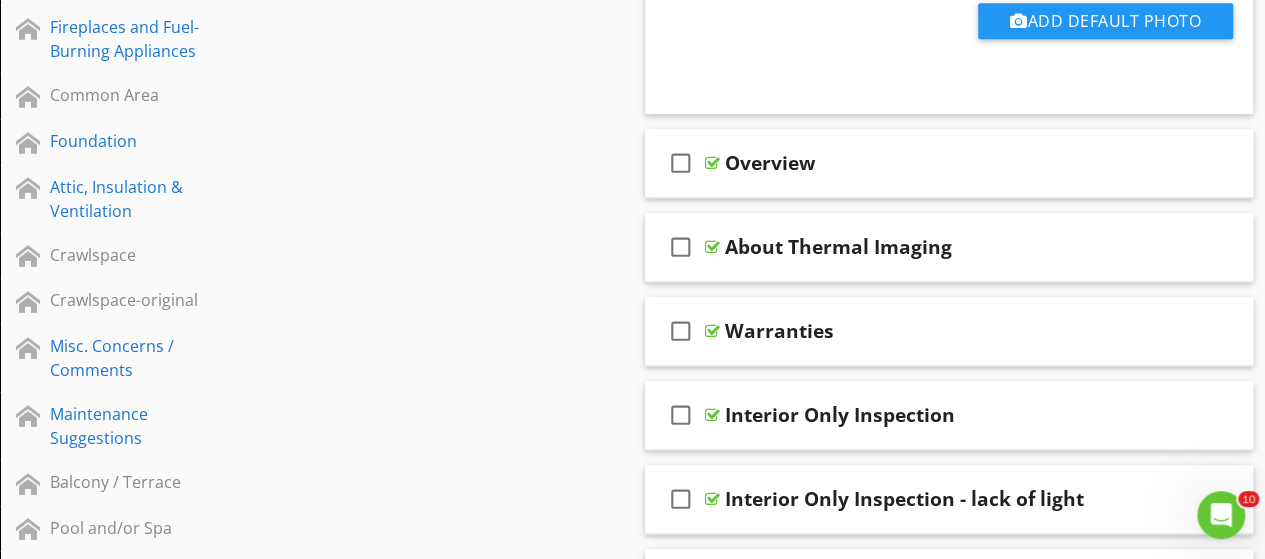 scroll, scrollTop: 900, scrollLeft: 0, axis: vertical 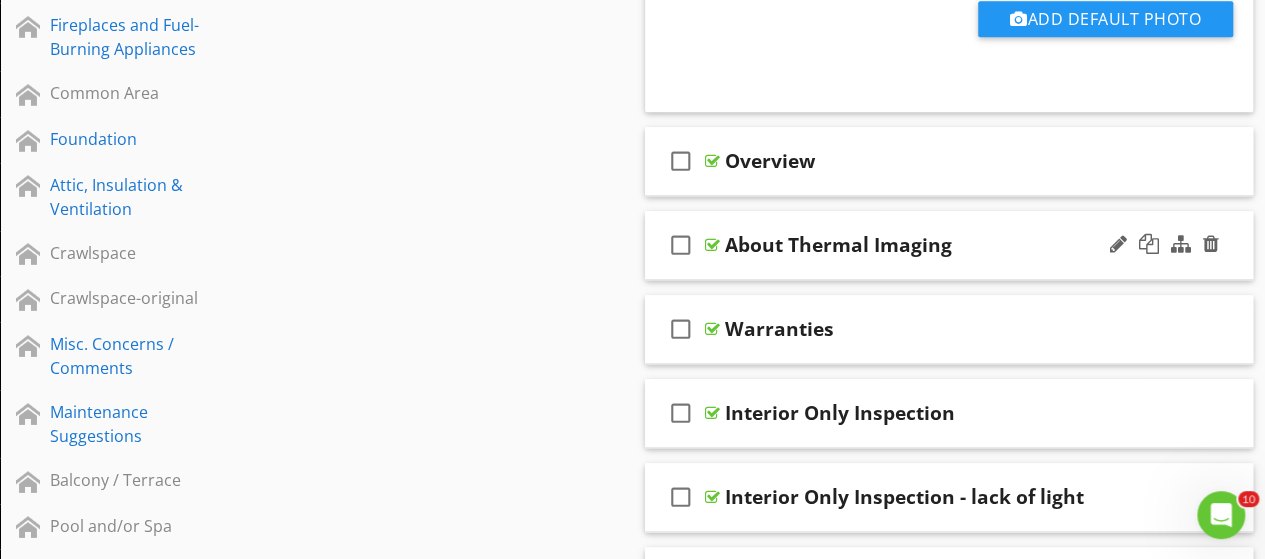 click on "check_box_outline_blank
About Thermal Imaging" at bounding box center [949, 245] 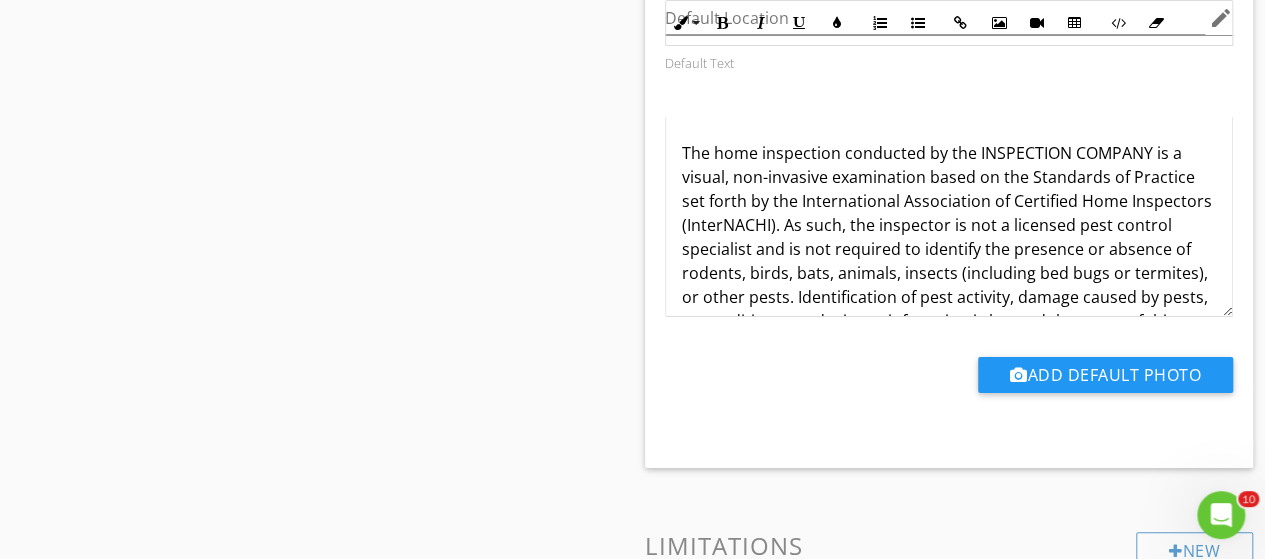 scroll, scrollTop: 3700, scrollLeft: 0, axis: vertical 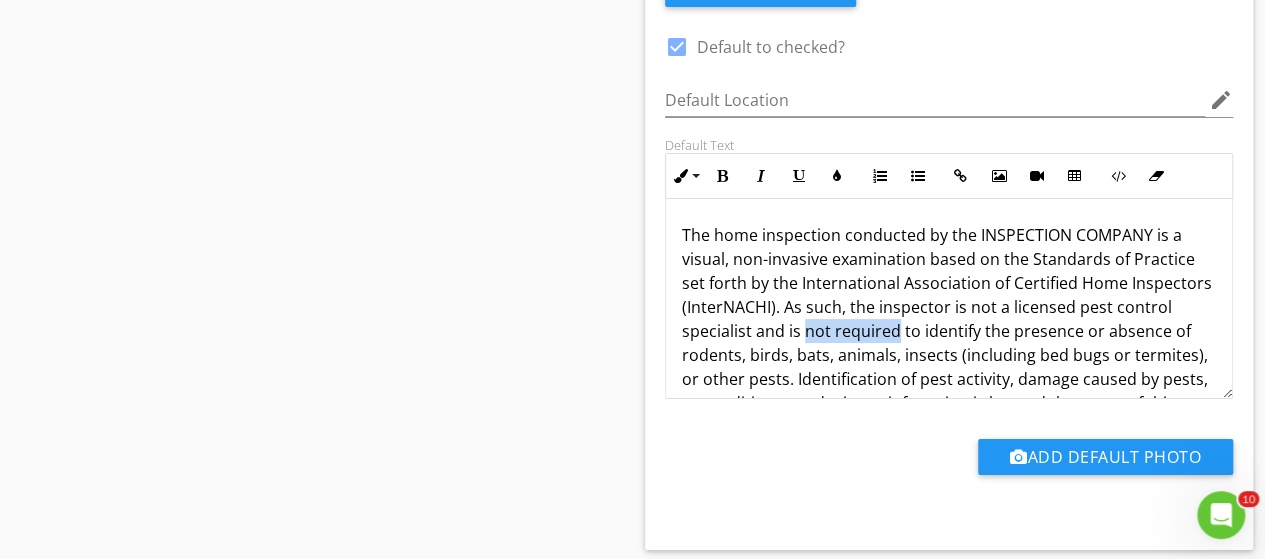 drag, startPoint x: 860, startPoint y: 322, endPoint x: 952, endPoint y: 320, distance: 92.021736 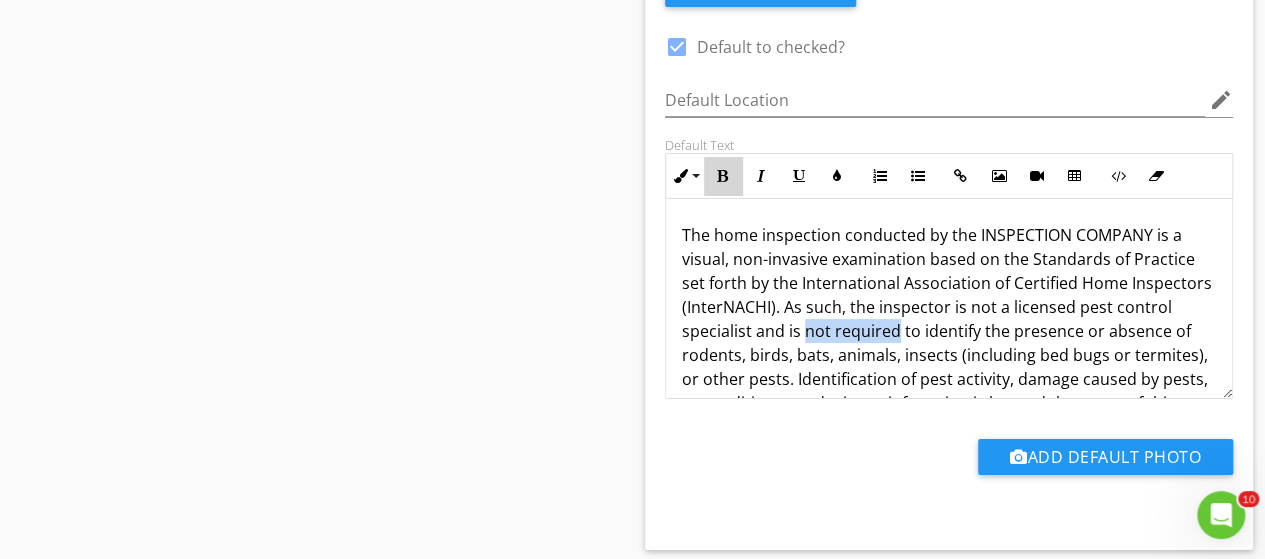 click at bounding box center (723, 176) 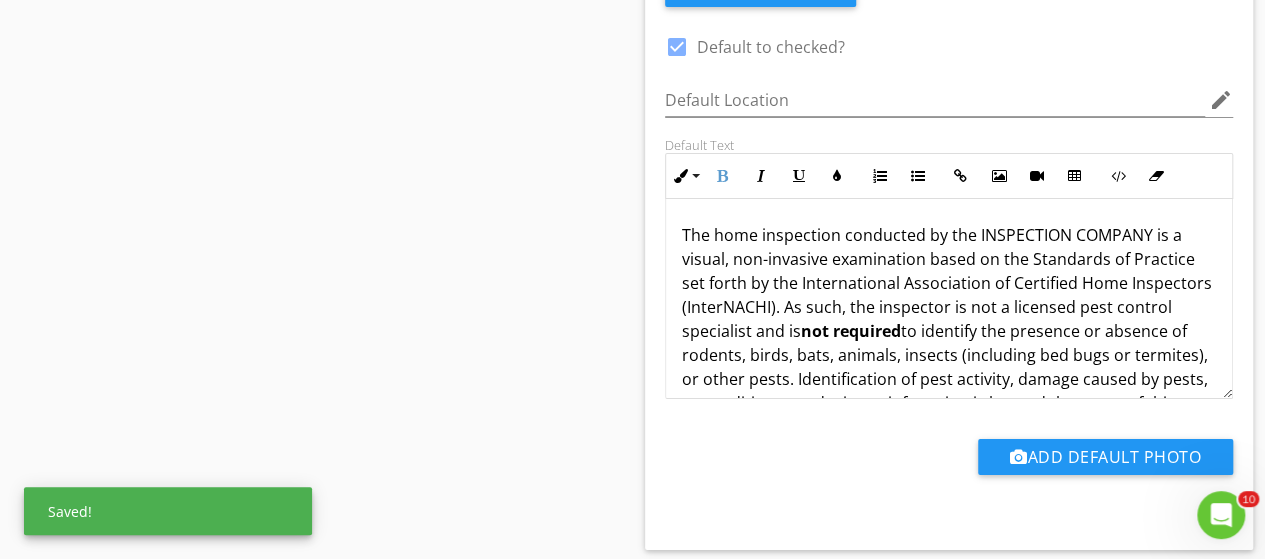 click on "The home inspection conducted by the INSPECTION COMPANY is a visual, non-invasive examination based on the Standards of Practice set forth by the International Association of Certified Home Inspectors (InterNACHI). As such, the inspector is not a licensed pest control specialist and is  not required  to identify the presence or absence of rodents, birds, bats, animals, insects (including bed bugs or termites), or other pests. Identification of pest activity, damage caused by pests, or conditions conducive to infestation is beyond the scope of this inspection. If pest activity or concerns arise, it is strongly recommended to consult a licensed pest control professional for further evaluation and treatment, if necessary." at bounding box center (949, 355) 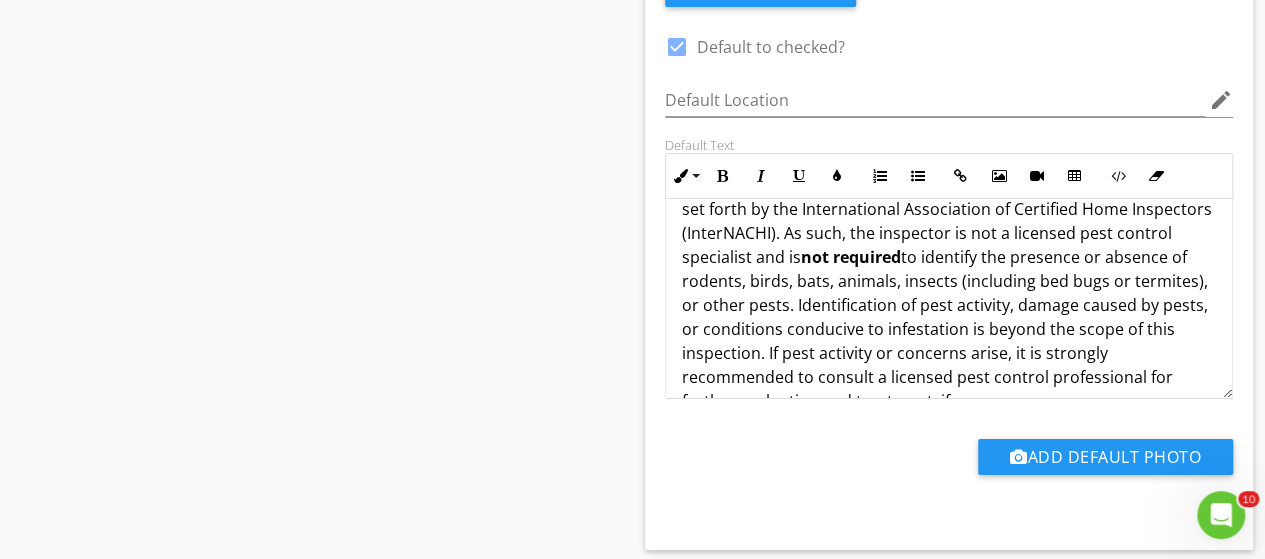 scroll, scrollTop: 112, scrollLeft: 0, axis: vertical 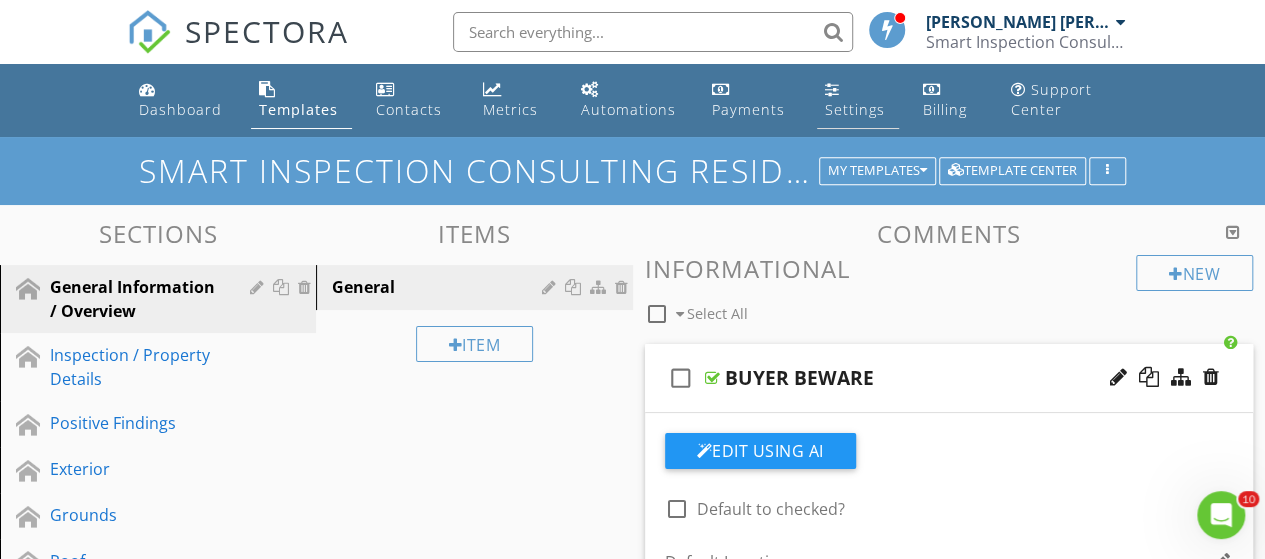 click on "Settings" at bounding box center [855, 109] 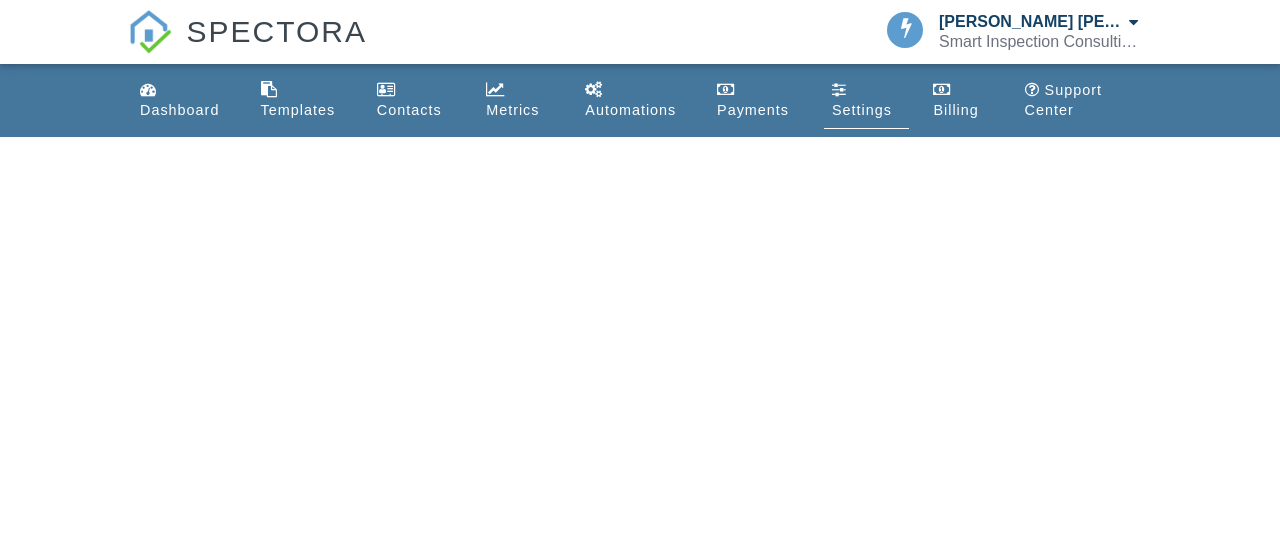 scroll, scrollTop: 0, scrollLeft: 0, axis: both 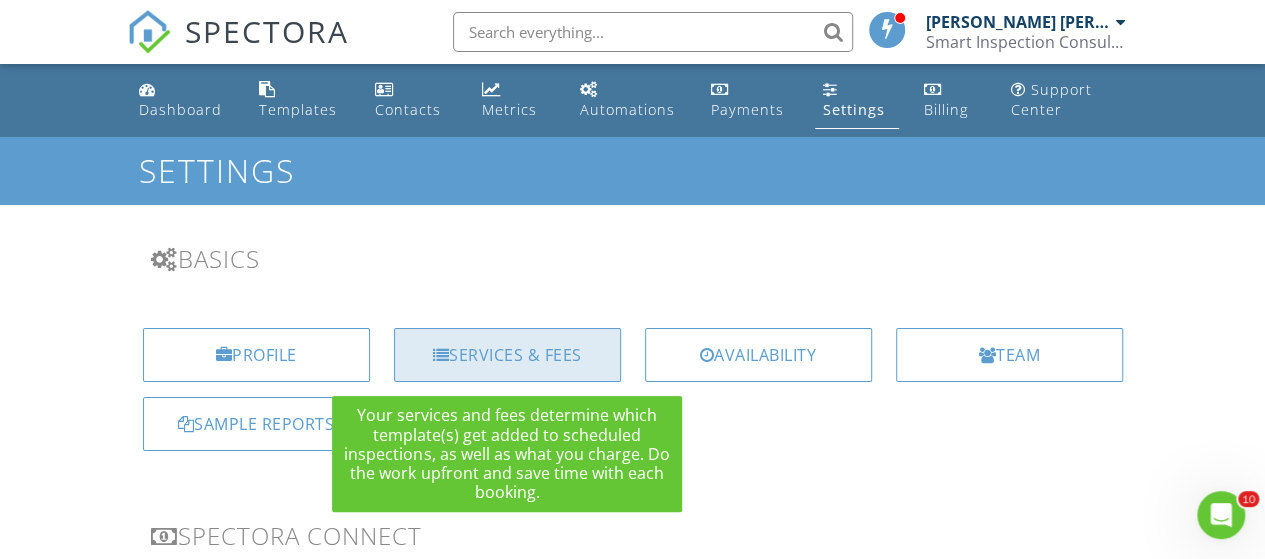 click on "Services & Fees" at bounding box center [507, 355] 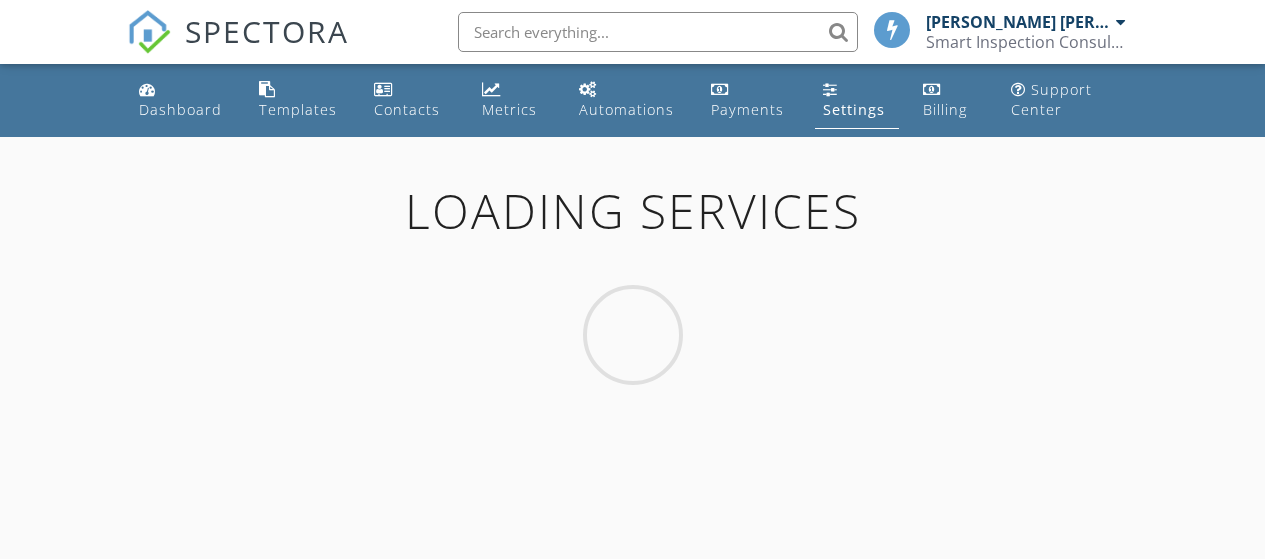 scroll, scrollTop: 0, scrollLeft: 0, axis: both 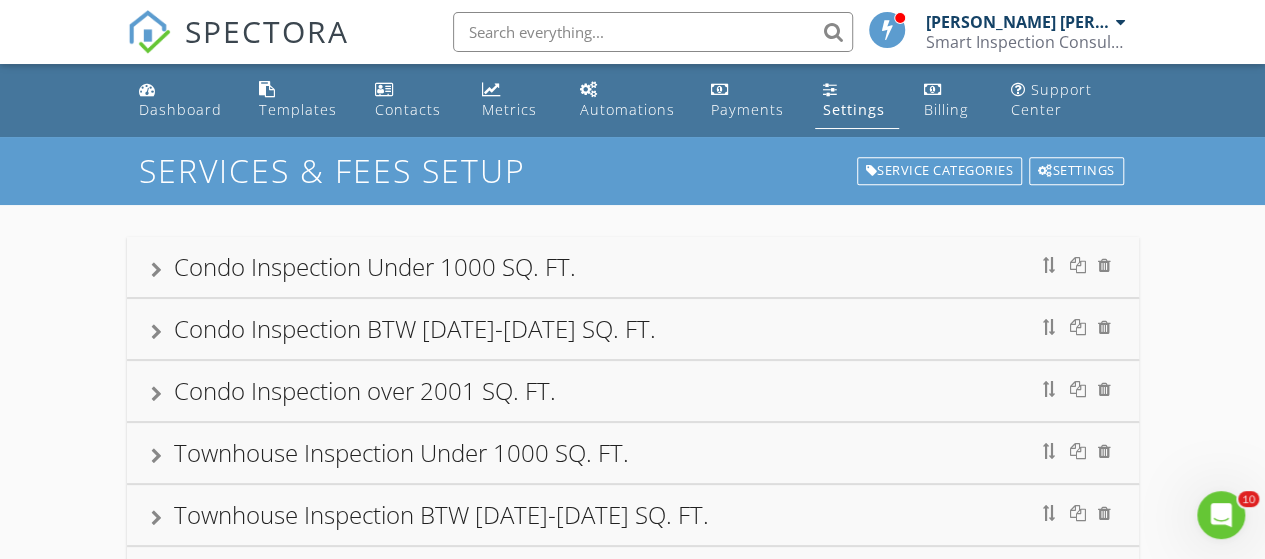 click on "Settings" at bounding box center [854, 109] 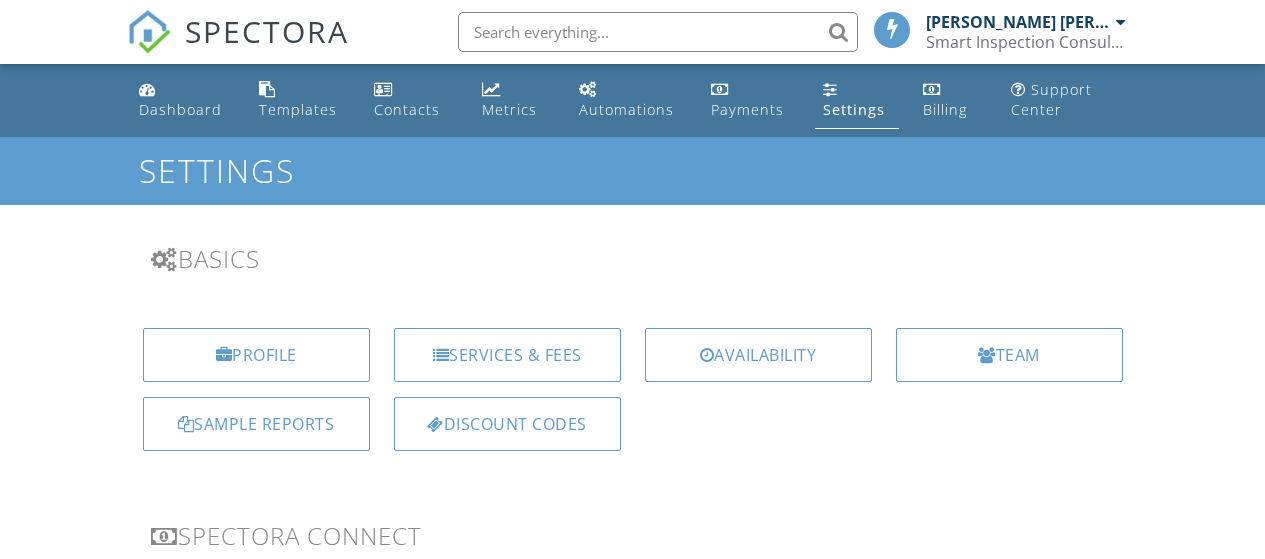 scroll, scrollTop: 0, scrollLeft: 0, axis: both 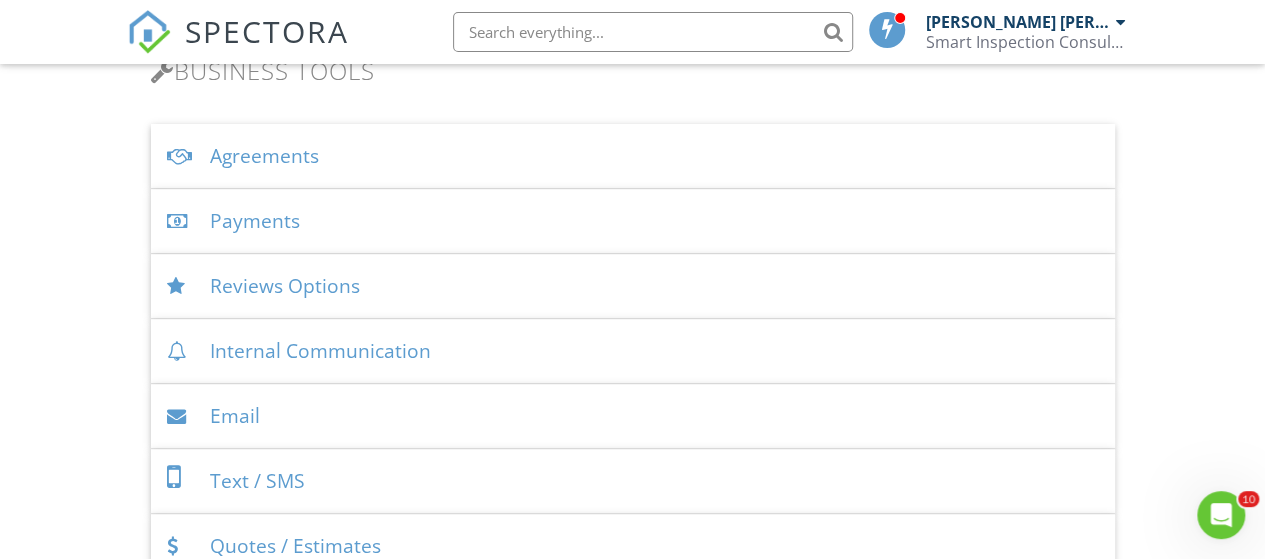 click on "Agreements" at bounding box center [633, 156] 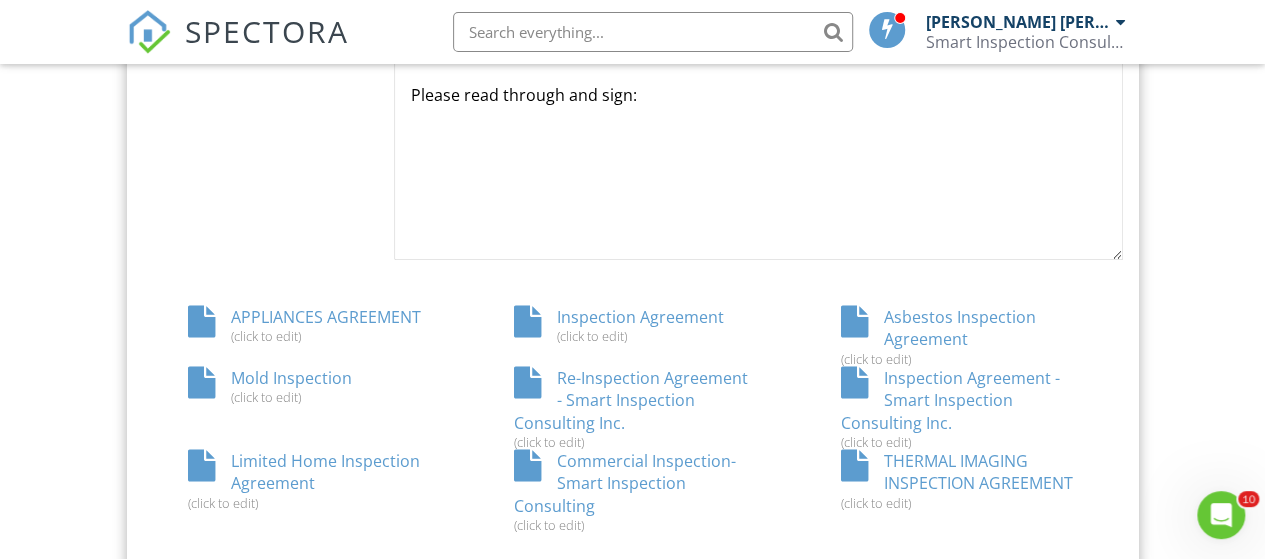 scroll, scrollTop: 1000, scrollLeft: 0, axis: vertical 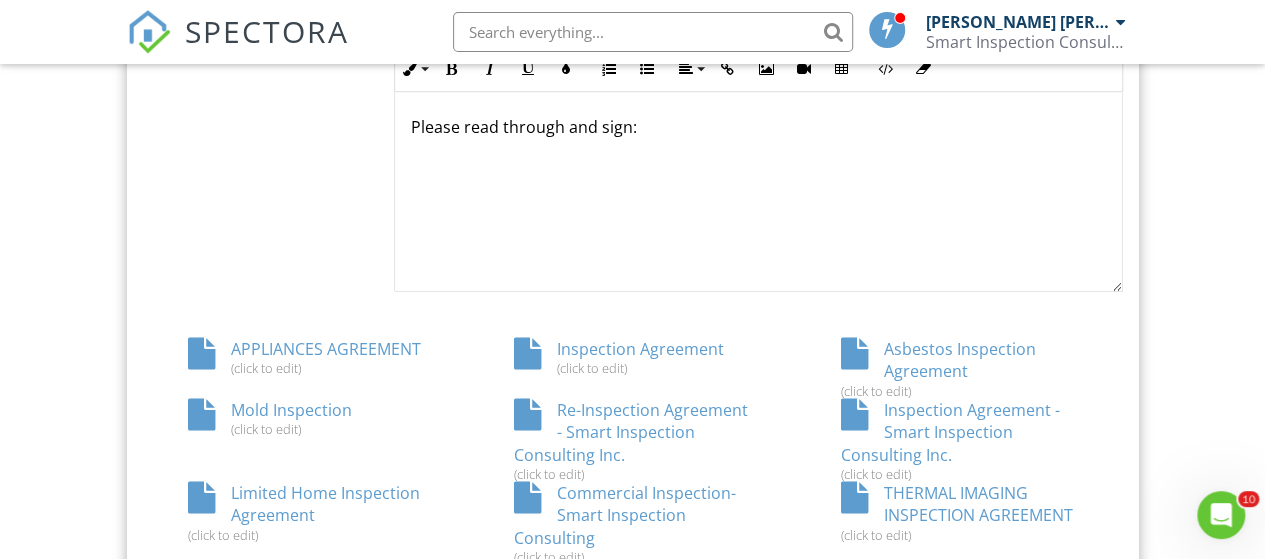 click on "Inspection Agreement
(click to edit)" at bounding box center [632, 357] 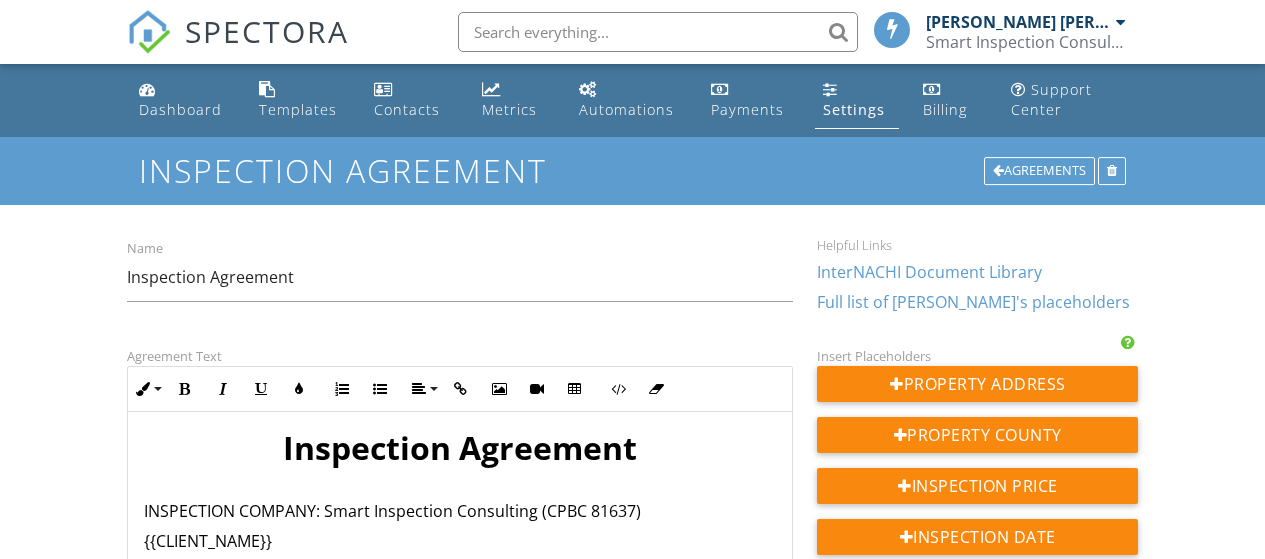 scroll, scrollTop: 0, scrollLeft: 0, axis: both 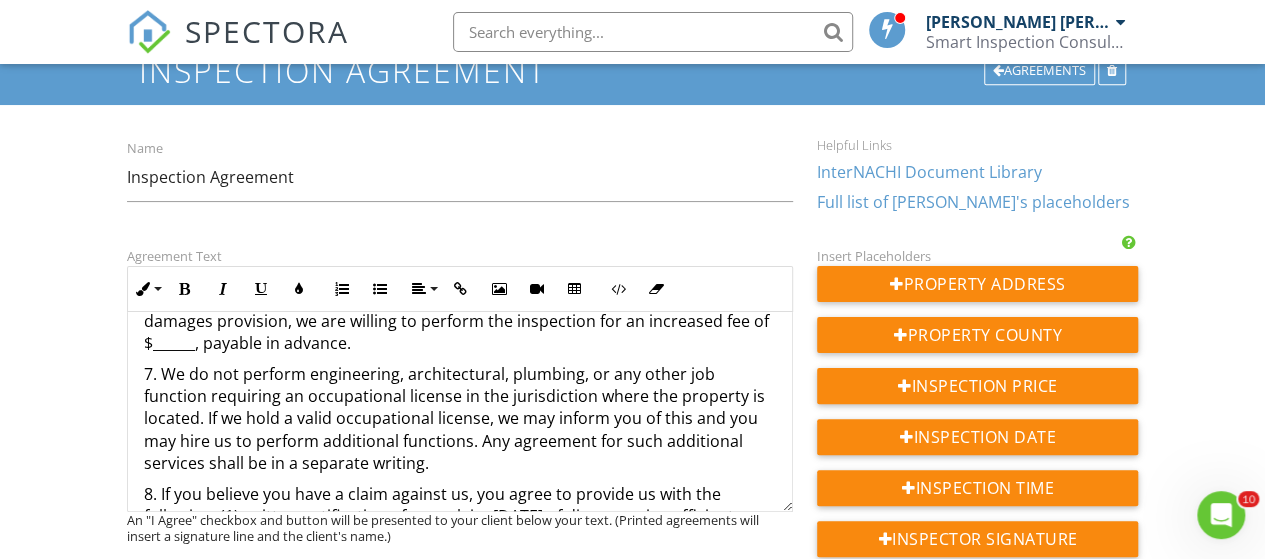 click on "6.  LIMITATION ON LIABILITY AND DAMAGES.  We assume no liability for the cost of repair or replacement of unreported defects, either current or arising in the future. In all cases, our liability is limited to liquidated damages in an amount not greater than 1.5 times the fee you paid us. You waive any claim for consequential, exemplary, special or incidental damages or for the loss of the use of the home/building. You acknowledge that this liquidated damages is not a penalty, but that we intend it to: (i) reflect the fact that actual damages may be difficult or impractical to ascertain; (ii) allocate risk between us; and (iii) enable us to perform the inspection for the agreed-upon fee. If you wish to eliminate this liquidated damages provision, we are willing to perform the inspection for an increased fee of $______, payable in advance." at bounding box center [460, 231] 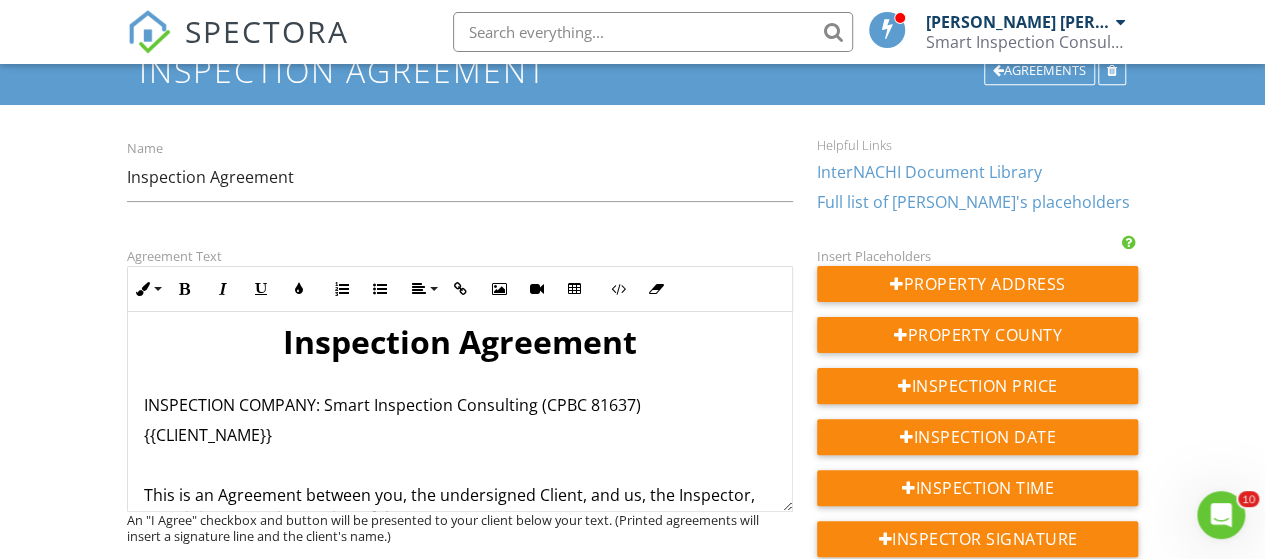 scroll, scrollTop: 0, scrollLeft: 0, axis: both 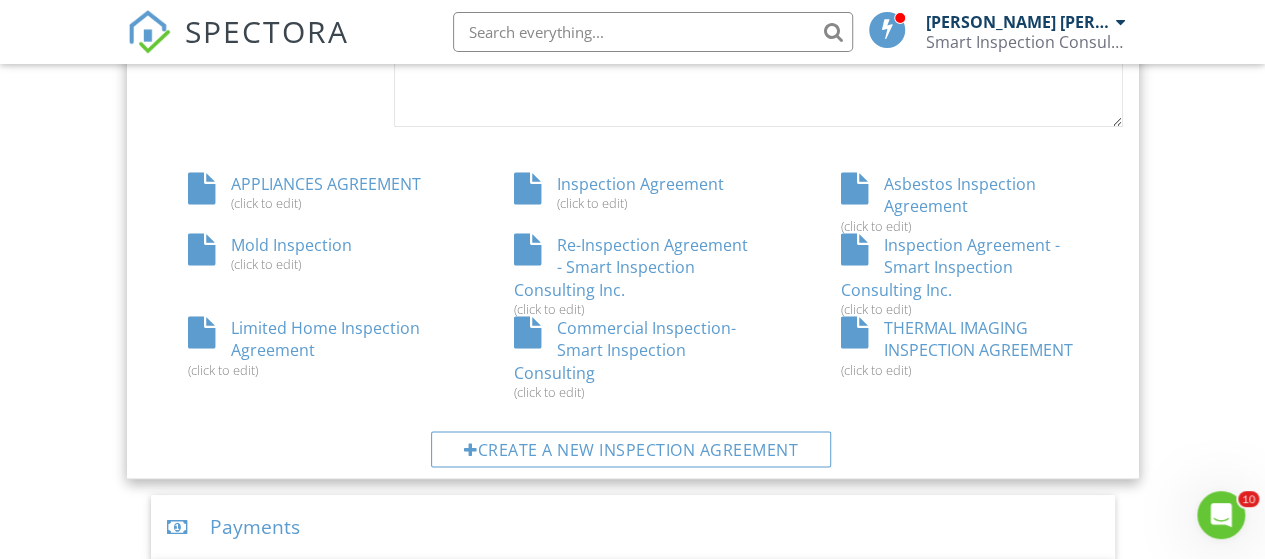 click on "Inspection Agreement - Smart Inspection Consulting Inc.
(click to edit)" at bounding box center (959, 275) 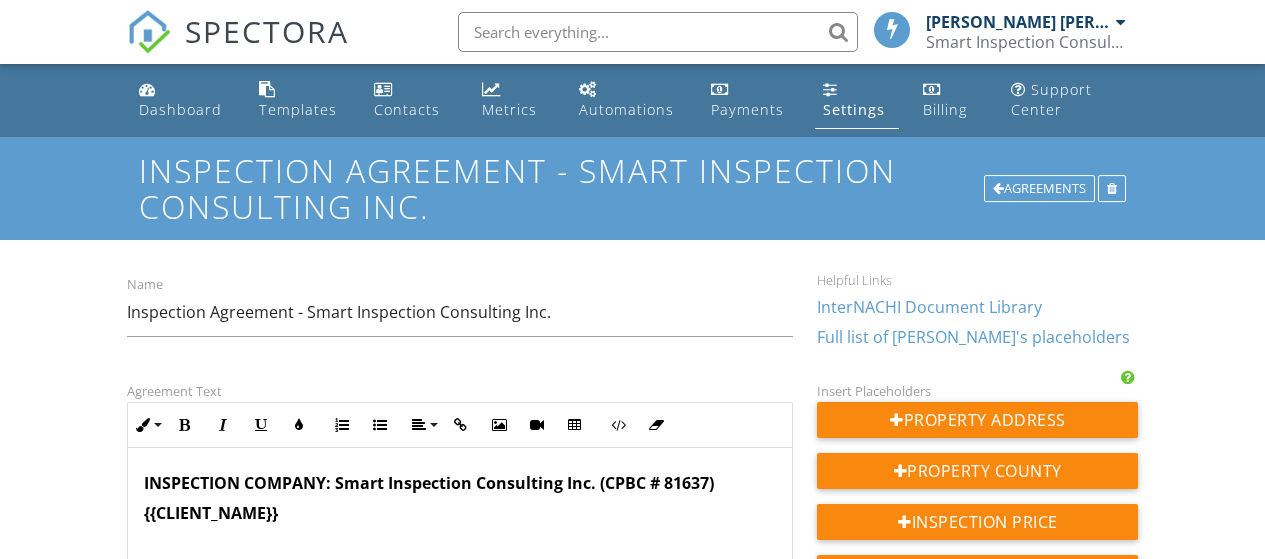 scroll, scrollTop: 0, scrollLeft: 0, axis: both 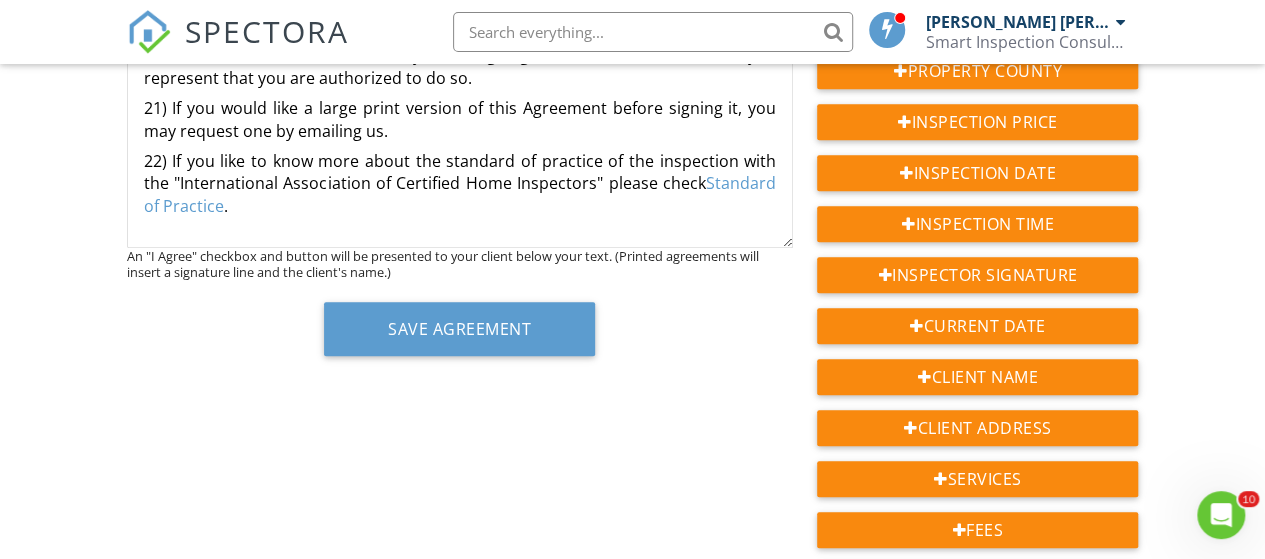 click on "21) If you would like a large print version of this Agreement before signing it, you may request one by emailing us." at bounding box center [460, 119] 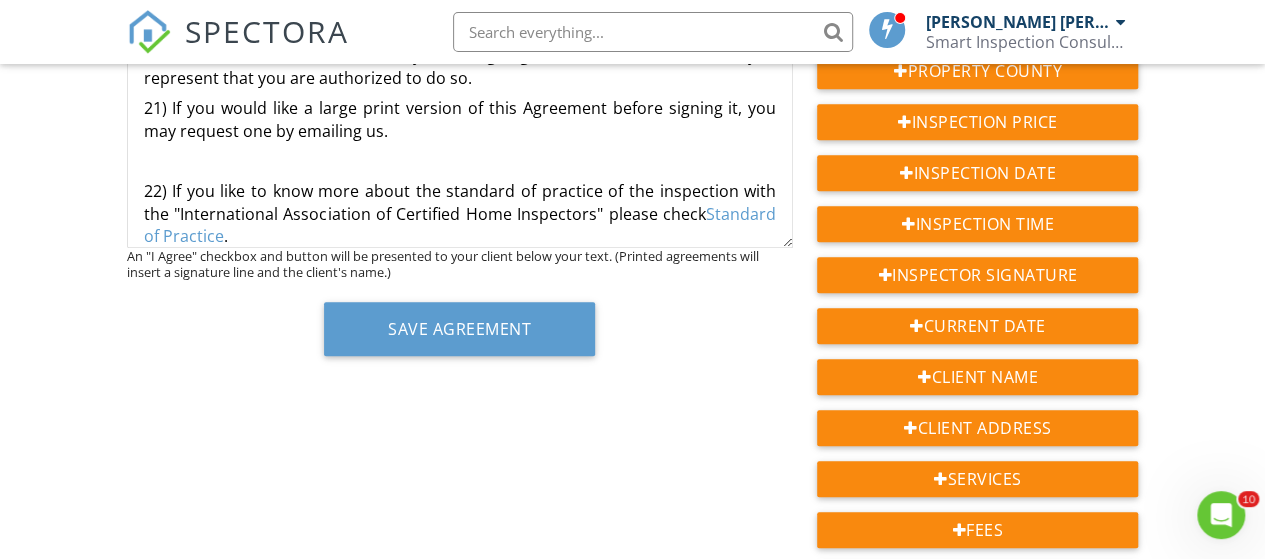 type 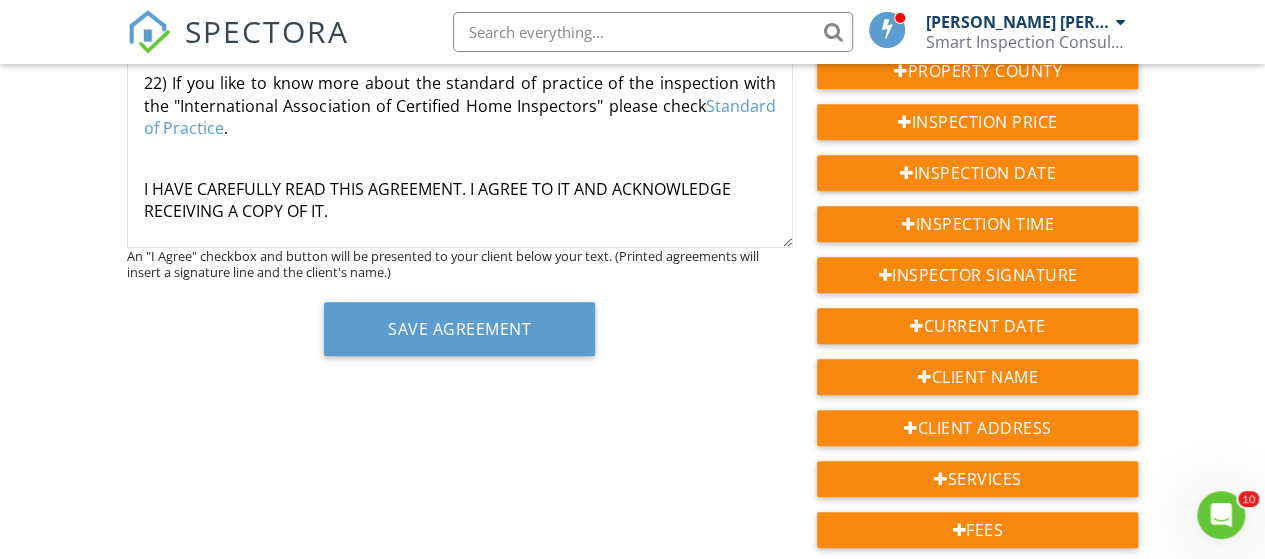 scroll, scrollTop: 3344, scrollLeft: 0, axis: vertical 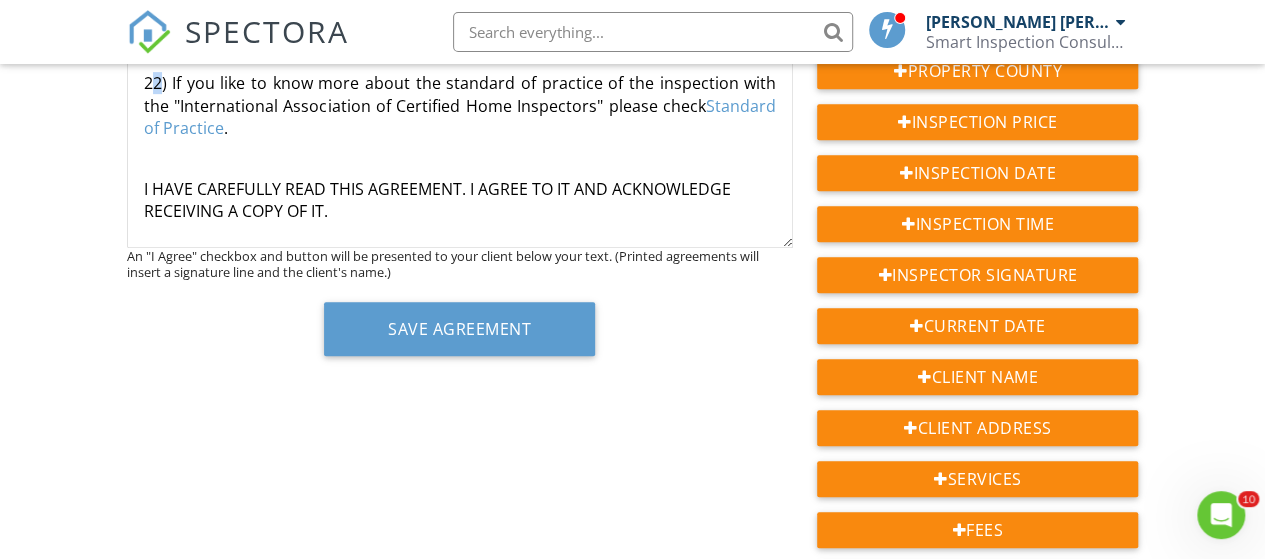click on "22) If you like to know more about the standard of practice of the inspection with the "Inter­national Association of Certified Home Inspectors" please check  Standard of Practice ." at bounding box center (460, 105) 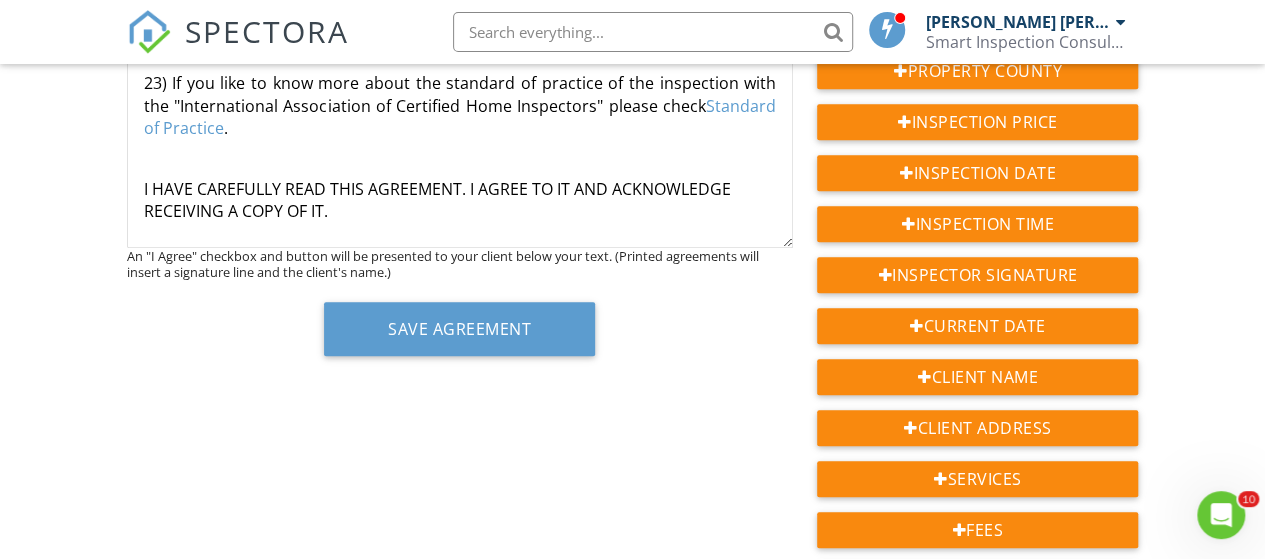 click on "23) If you like to know more about the standard of practice of the inspection with the "Inter­national Association of Certified Home Inspectors" please check  Standard of Practice ." at bounding box center [460, 105] 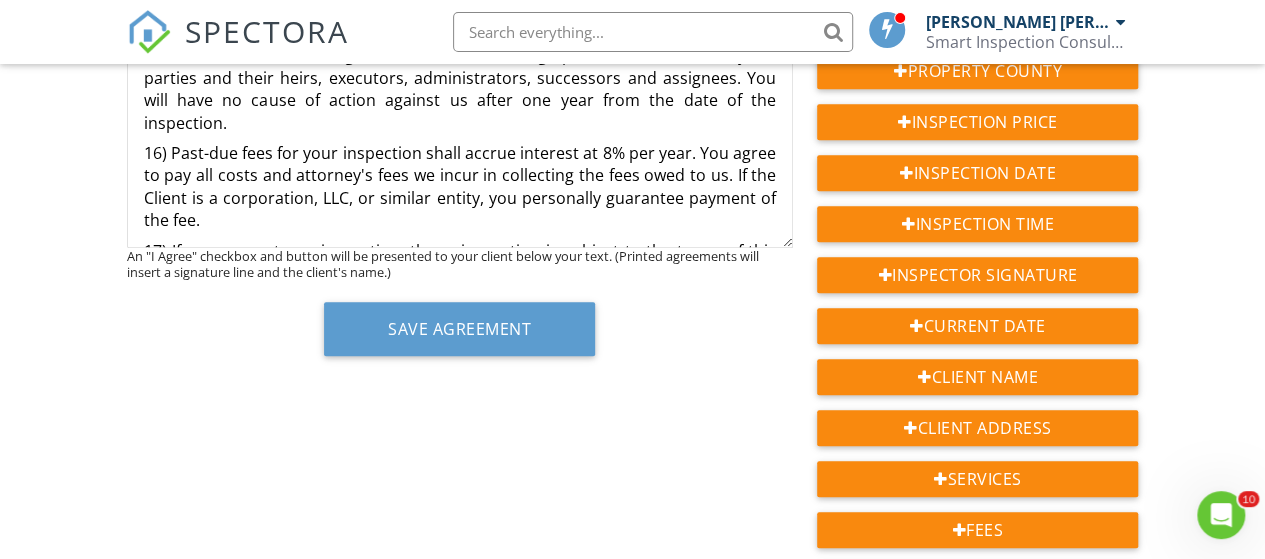 scroll, scrollTop: 2644, scrollLeft: 0, axis: vertical 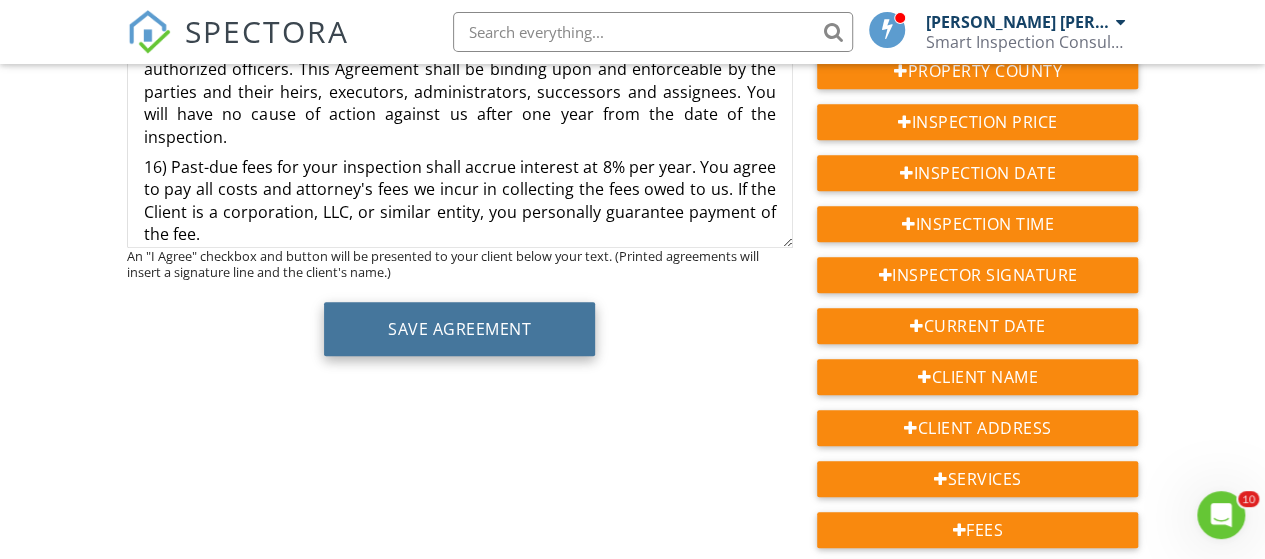 click on "Save Agreement" at bounding box center [459, 329] 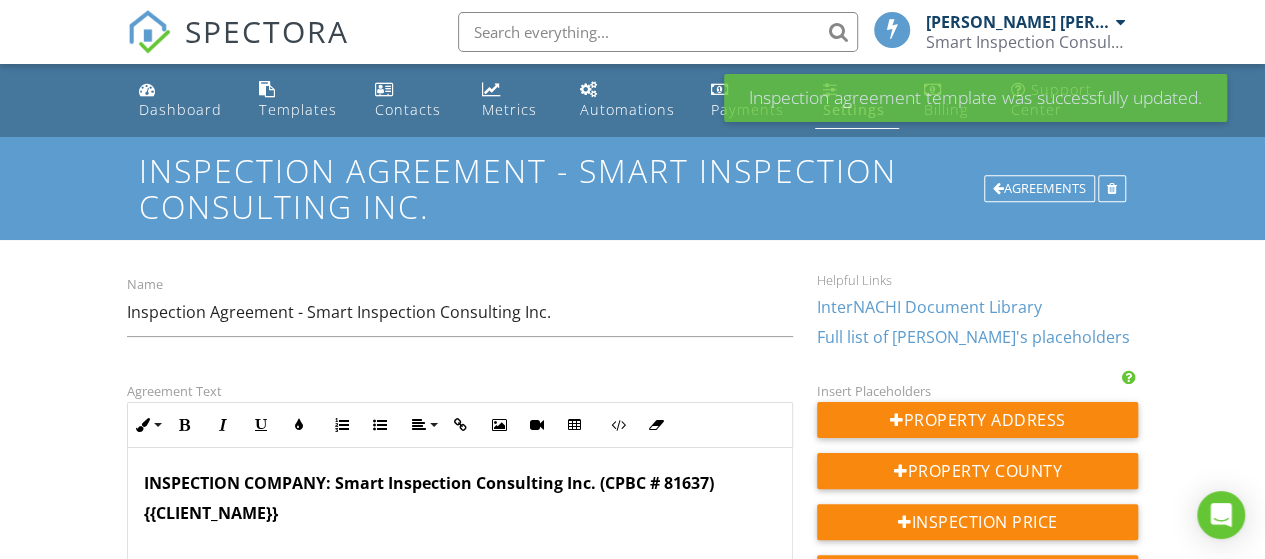 scroll, scrollTop: 0, scrollLeft: 0, axis: both 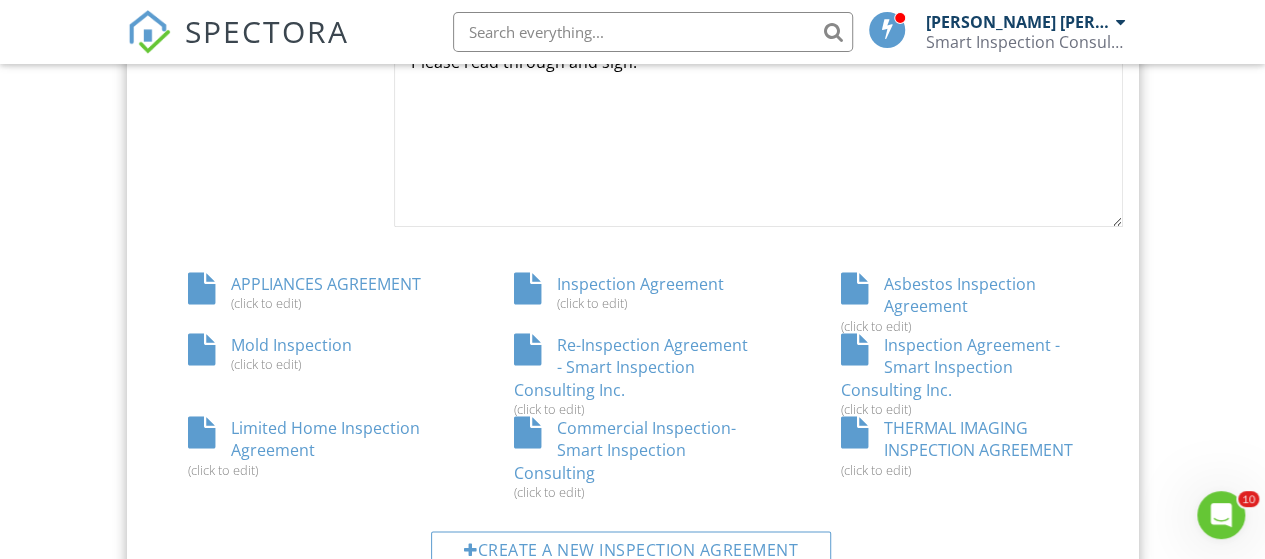 click on "Limited Home Inspection Agreement
(click to edit)" at bounding box center (306, 447) 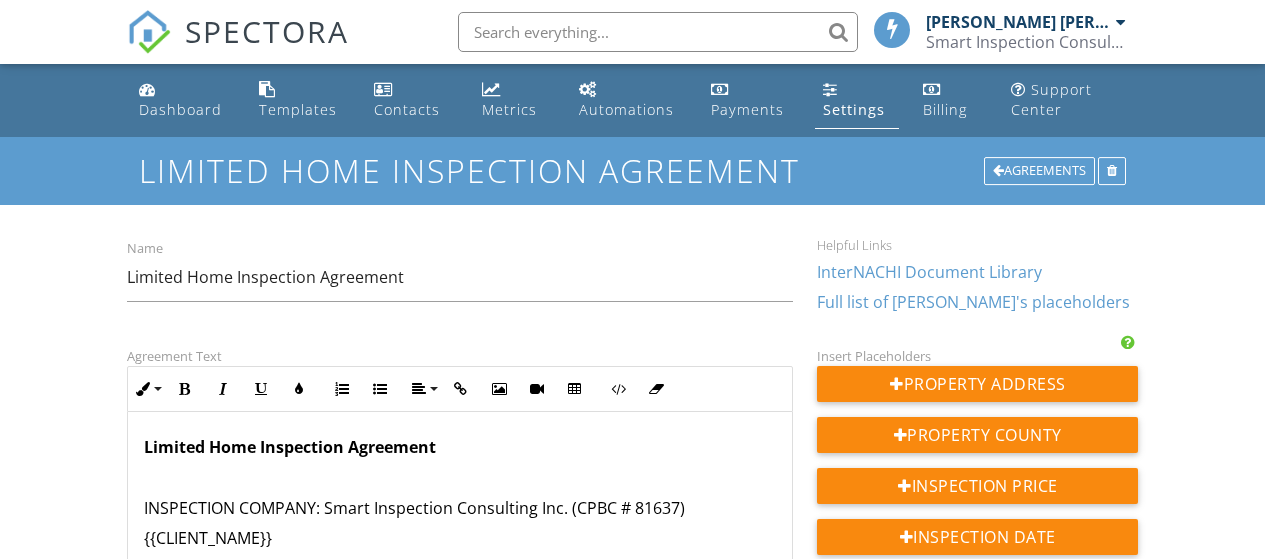 scroll, scrollTop: 0, scrollLeft: 0, axis: both 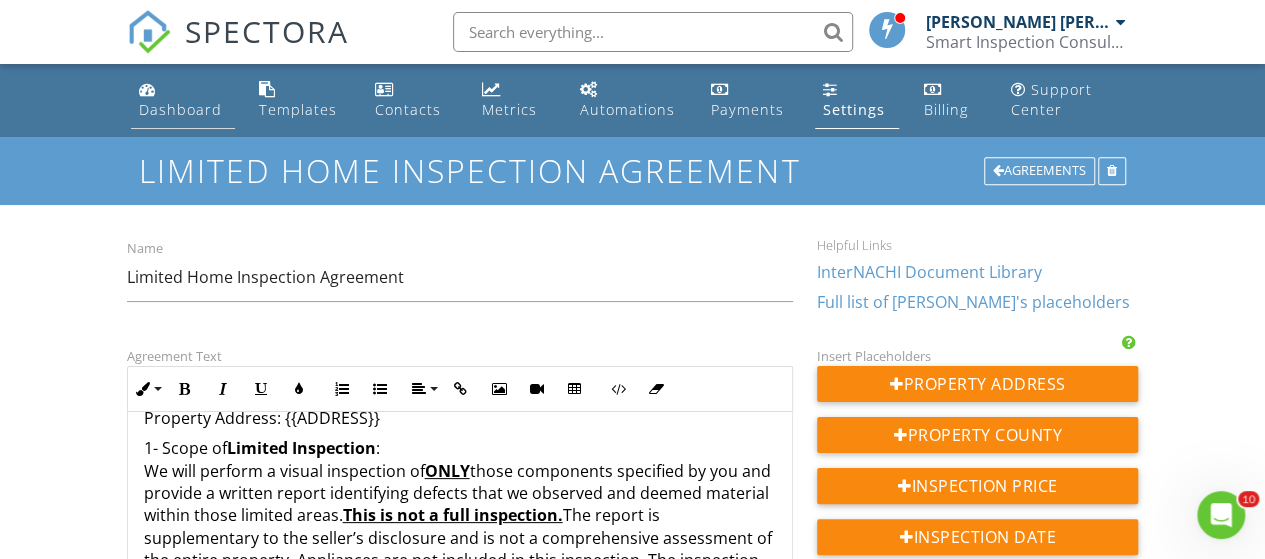 click at bounding box center (147, 89) 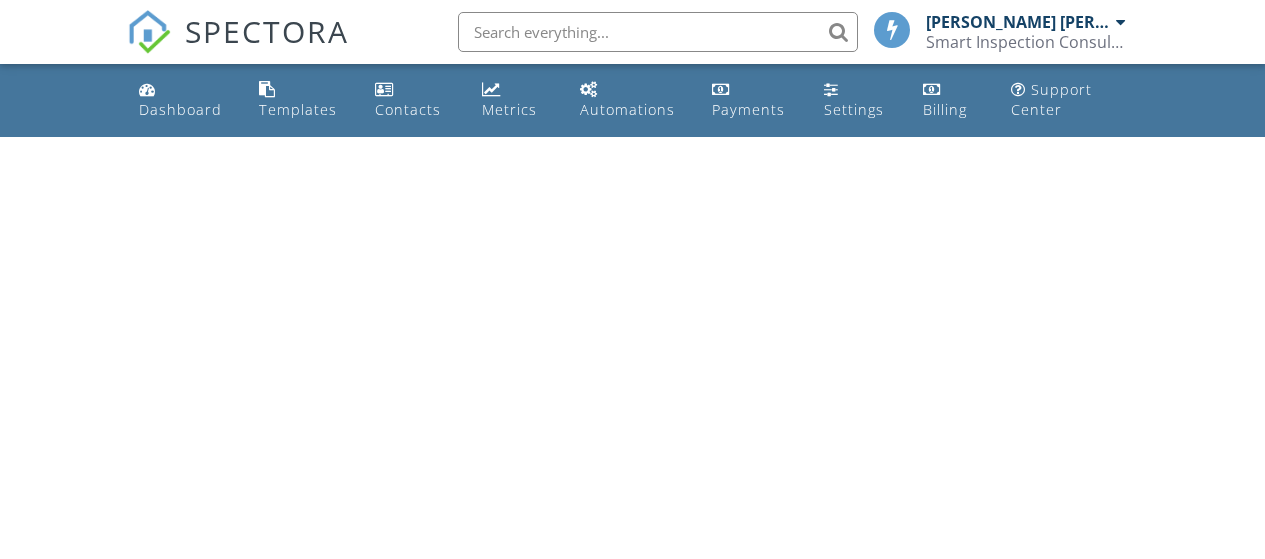 scroll, scrollTop: 0, scrollLeft: 0, axis: both 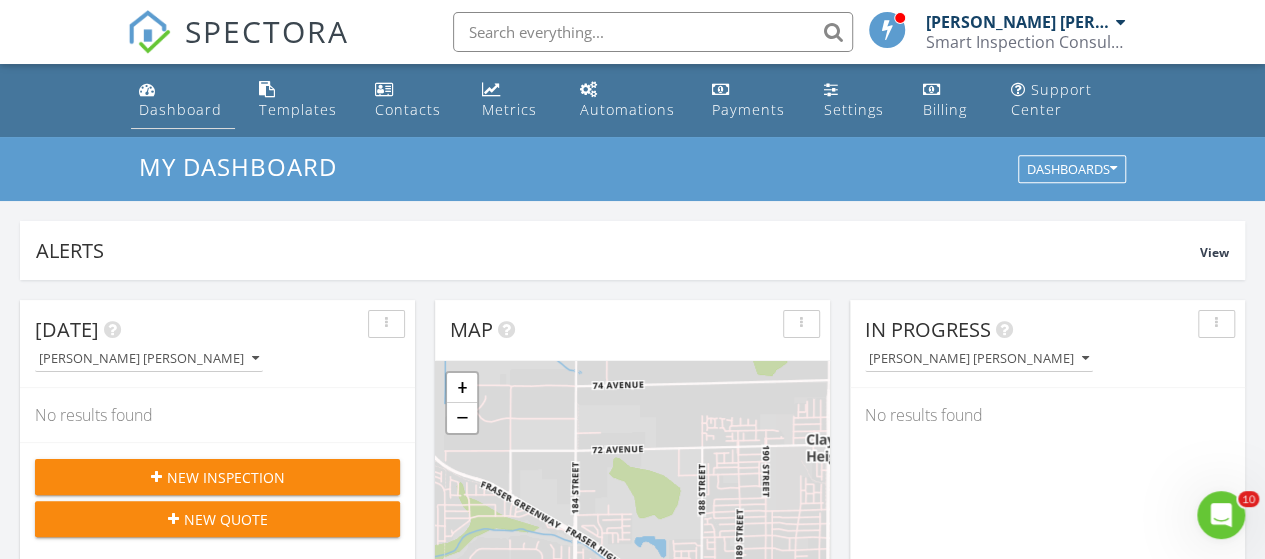 click on "Dashboard" at bounding box center (183, 100) 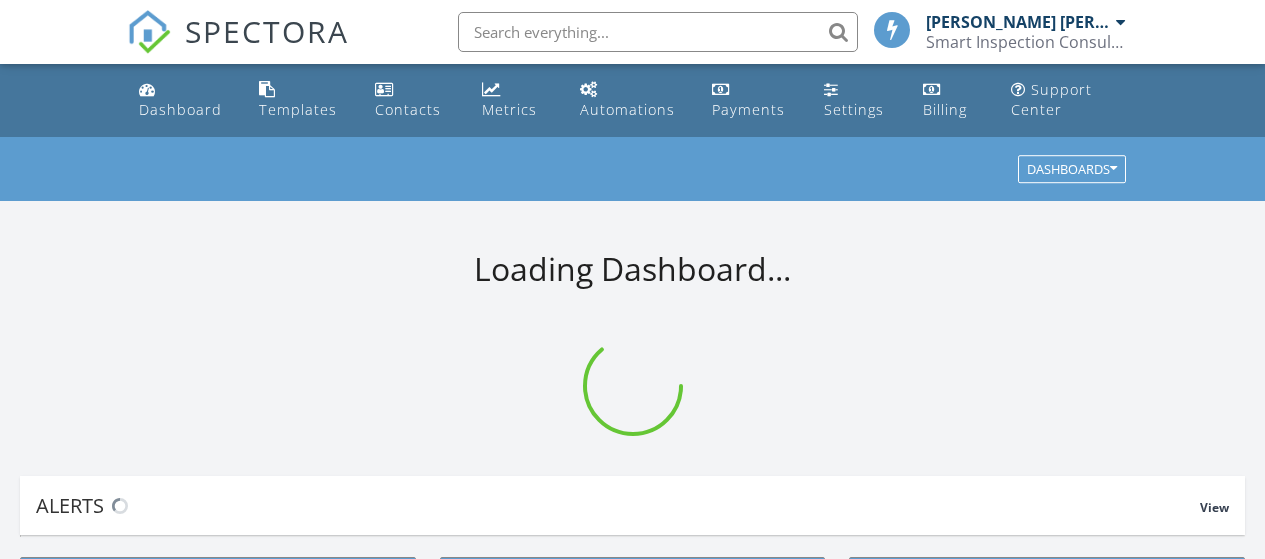 scroll, scrollTop: 0, scrollLeft: 0, axis: both 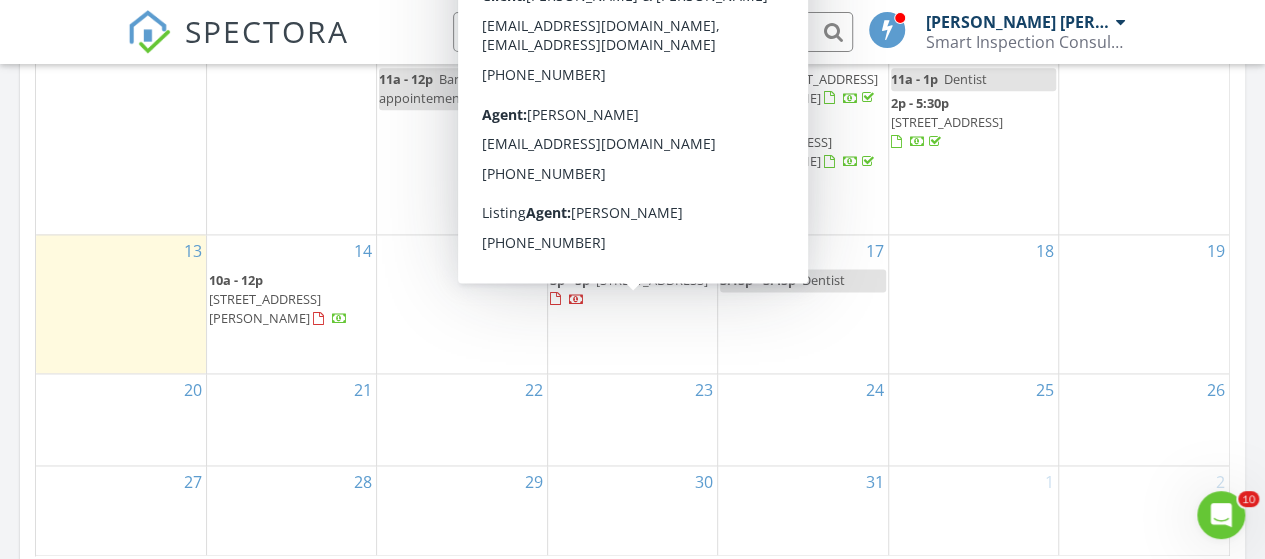 click on "[STREET_ADDRESS]" at bounding box center [652, 280] 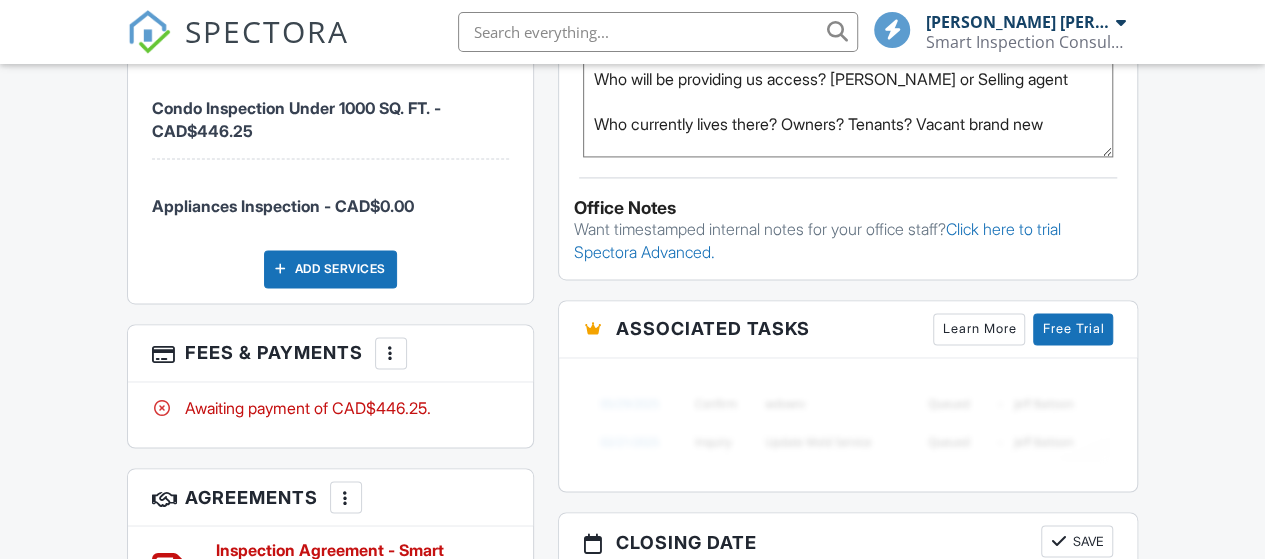 scroll, scrollTop: 1900, scrollLeft: 0, axis: vertical 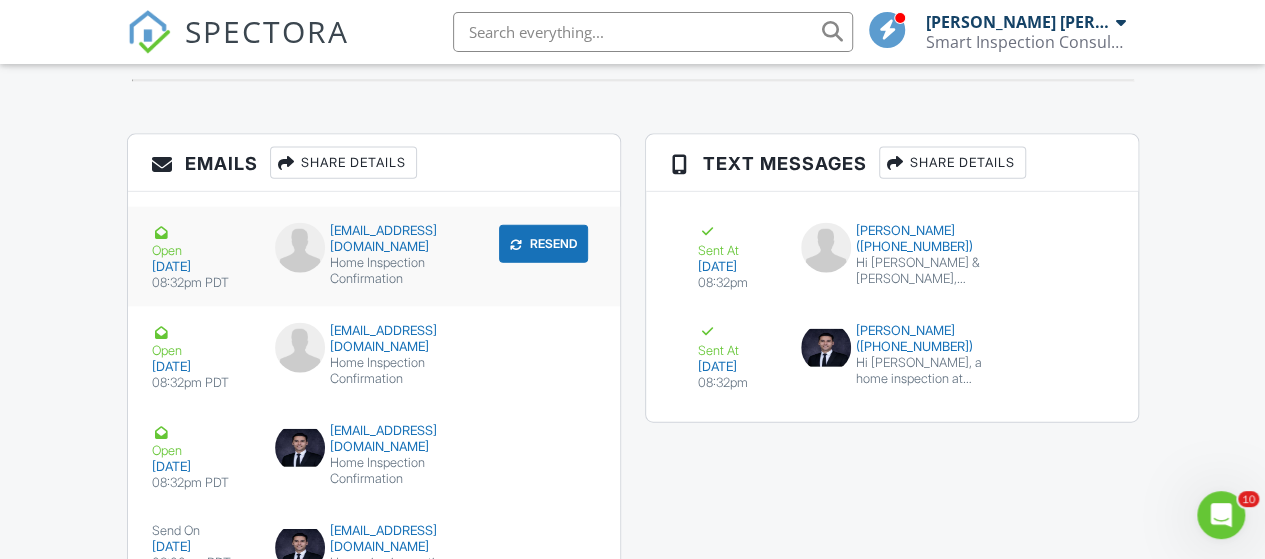 click on "ebrahimkhamoushi@gmail.com" at bounding box center [374, 239] 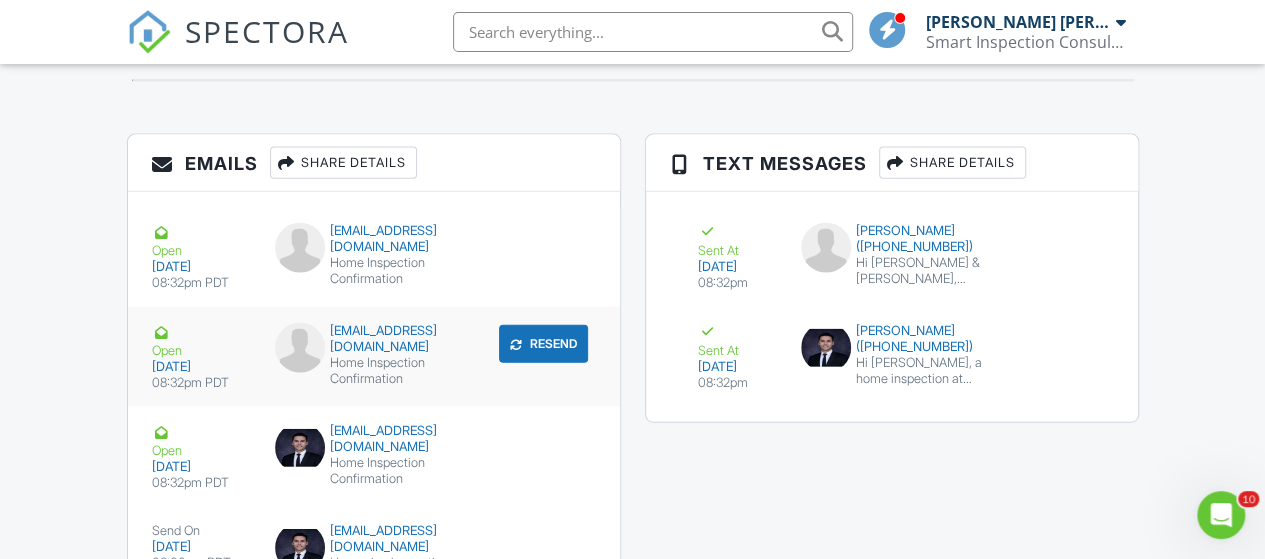 click on "fatemeh20sa@yahoo.com" at bounding box center (374, 339) 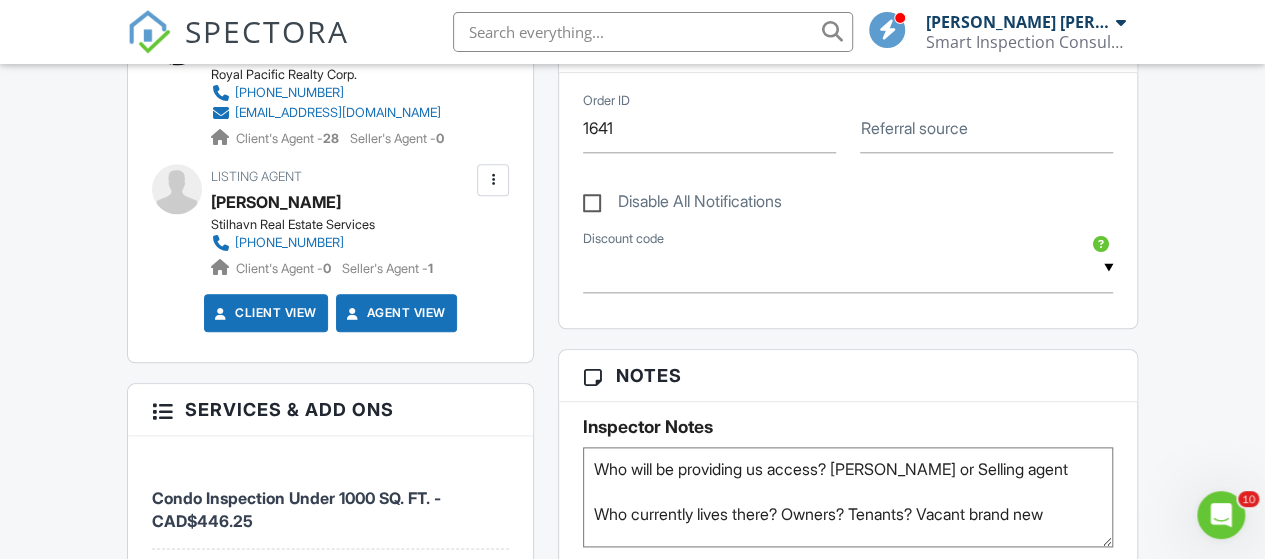 scroll, scrollTop: 800, scrollLeft: 0, axis: vertical 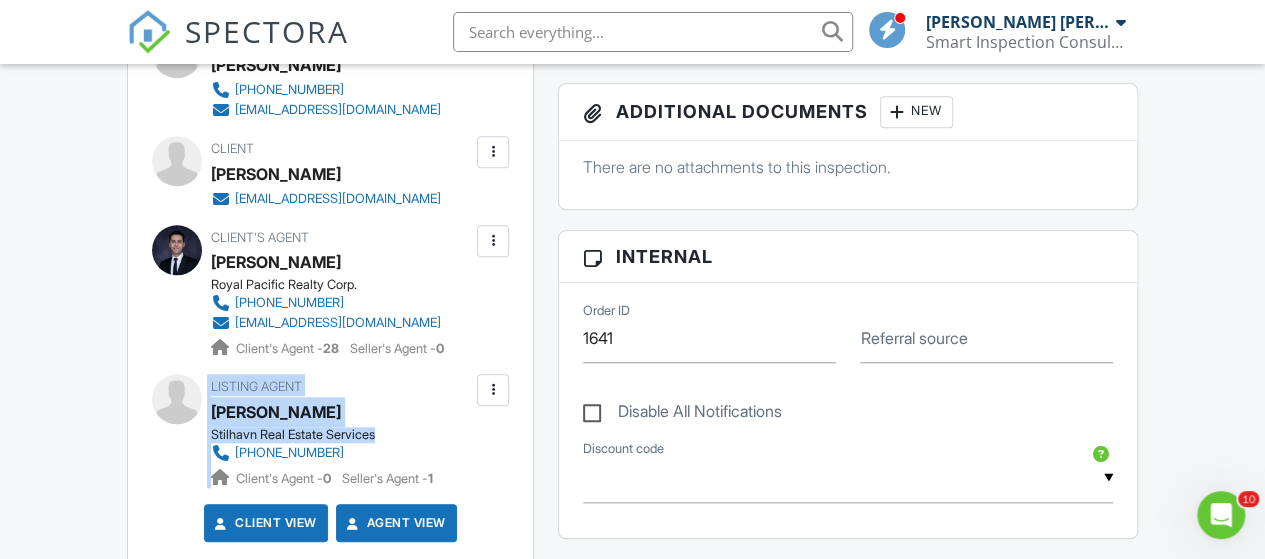 drag, startPoint x: 208, startPoint y: 407, endPoint x: 384, endPoint y: 431, distance: 177.62883 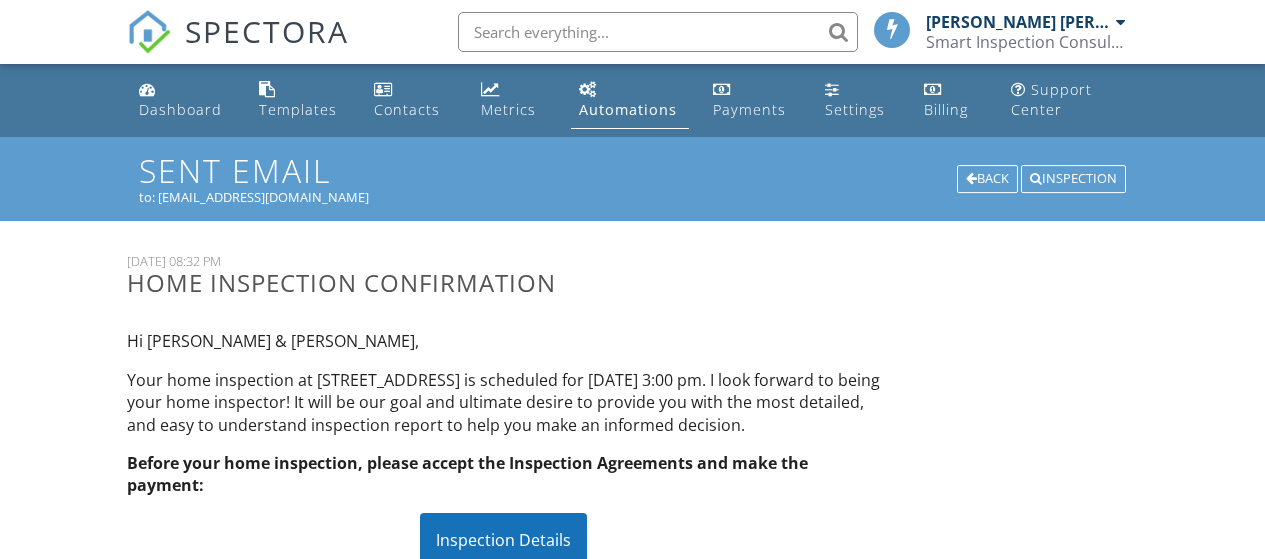 scroll, scrollTop: 400, scrollLeft: 0, axis: vertical 